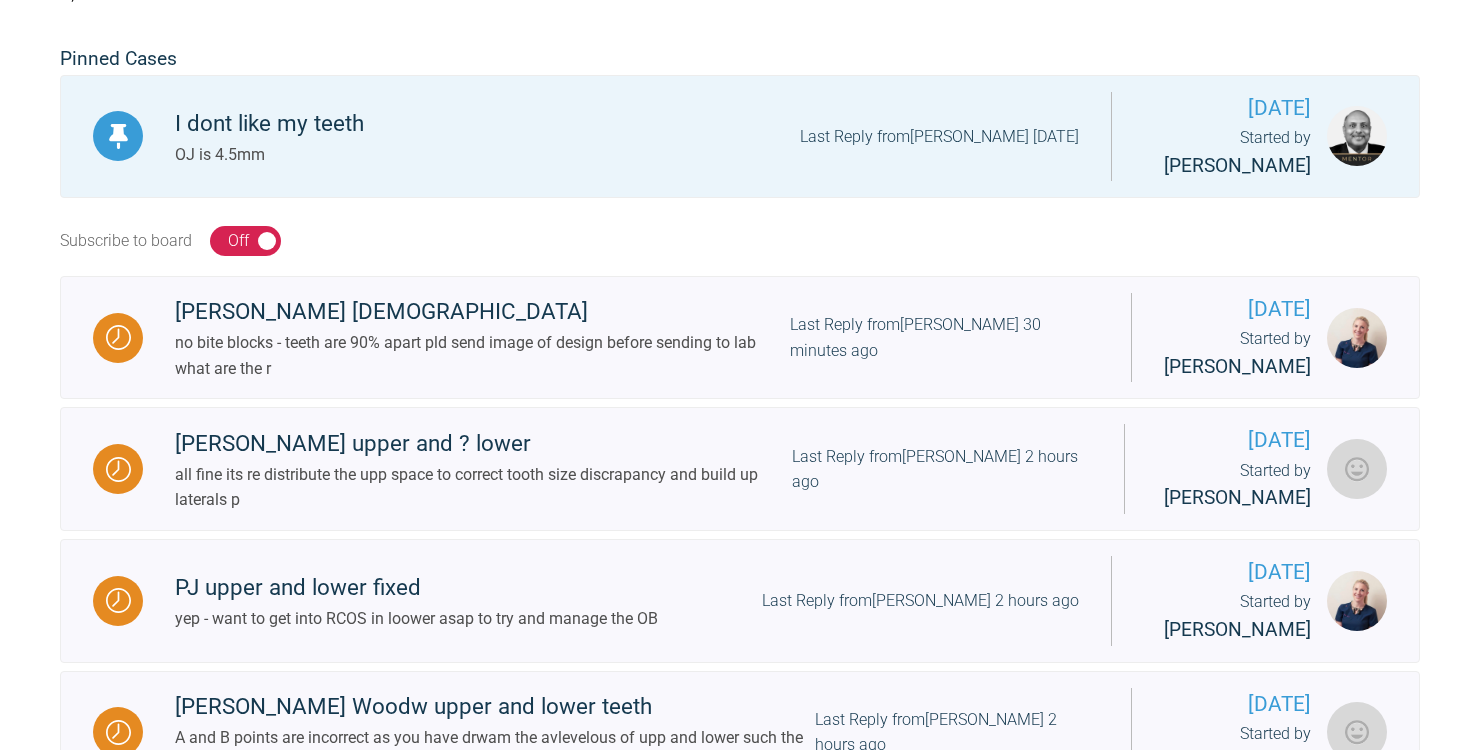 scroll, scrollTop: 458, scrollLeft: 0, axis: vertical 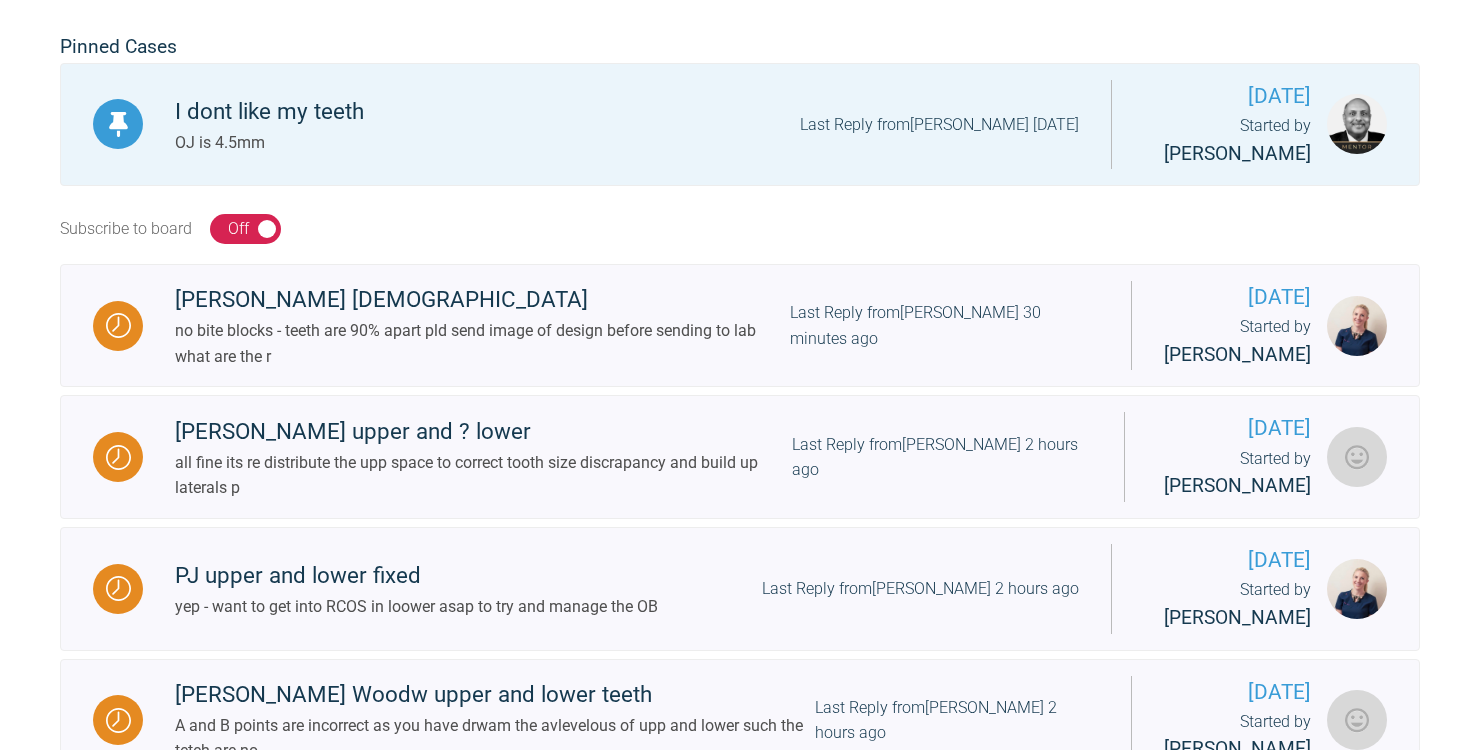 click on "[PERSON_NAME] [DEMOGRAPHIC_DATA]  no bite blocks - teeth are 90% apart
pld send image of design before sending to lab
what are the  r Last Reply from  [PERSON_NAME]   30 minutes ago [DATE] Started by   [PERSON_NAME] [PERSON_NAME] upper and ? lower all fine
its re distribute the upp space to correct tooth size discrapancy and build up laterals
p Last Reply from  [PERSON_NAME]   2 hours ago [DATE] Started by   [PERSON_NAME] PJ upper and lower fixed yep - want to get into RCOS in loower asap to try and manage the OB  Last Reply from  [PERSON_NAME]   2 hours ago [DATE] Started by   [PERSON_NAME] [PERSON_NAME] upper and lower teeth A and B points are incorrect as you have drwam the avlevelous of upp and lower such the teteh are no Last Reply from  [PERSON_NAME]   2 hours ago [DATE] Started by   [PERSON_NAME] [PERSON_NAME] upper and lower  yep all fine
monitor gingave for poss recession  Last Reply from  [PERSON_NAME]   2 hours ago [DATE] Started by   [PERSON_NAME] [PERSON_NAME] Lower teeth Last Reply from" at bounding box center (740, 1514) 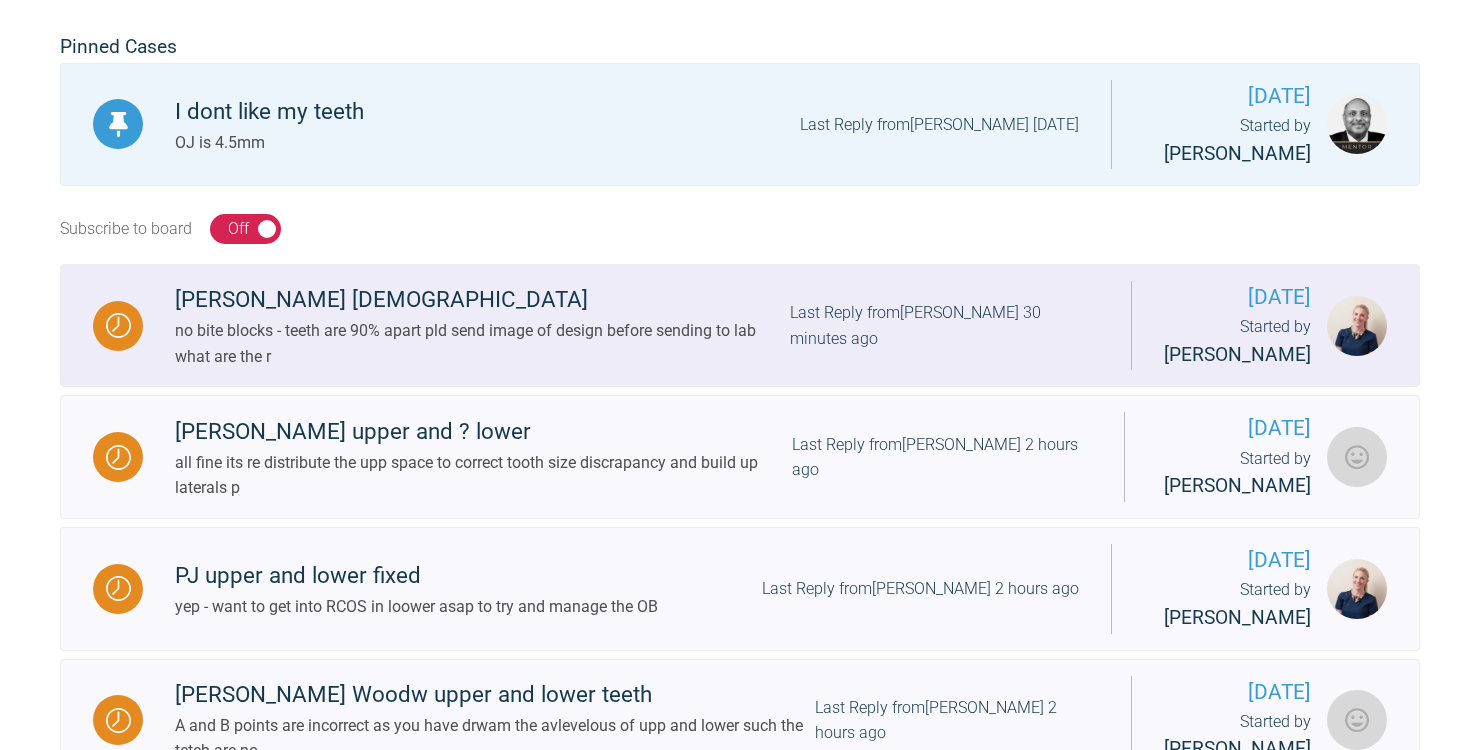click on "no bite blocks - teeth are 90% apart
pld send image of design before sending to lab
what are the  r" at bounding box center [482, 343] 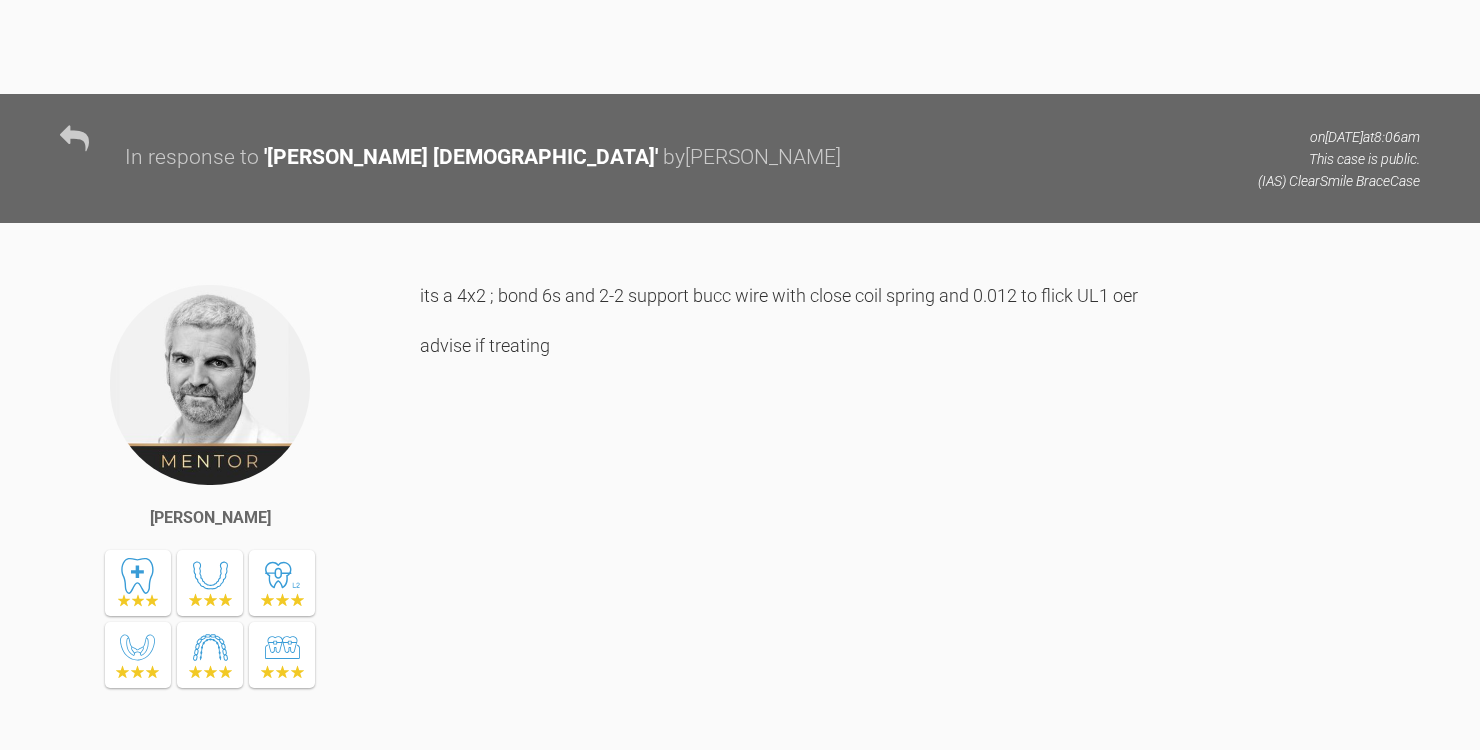 scroll, scrollTop: 2587, scrollLeft: 0, axis: vertical 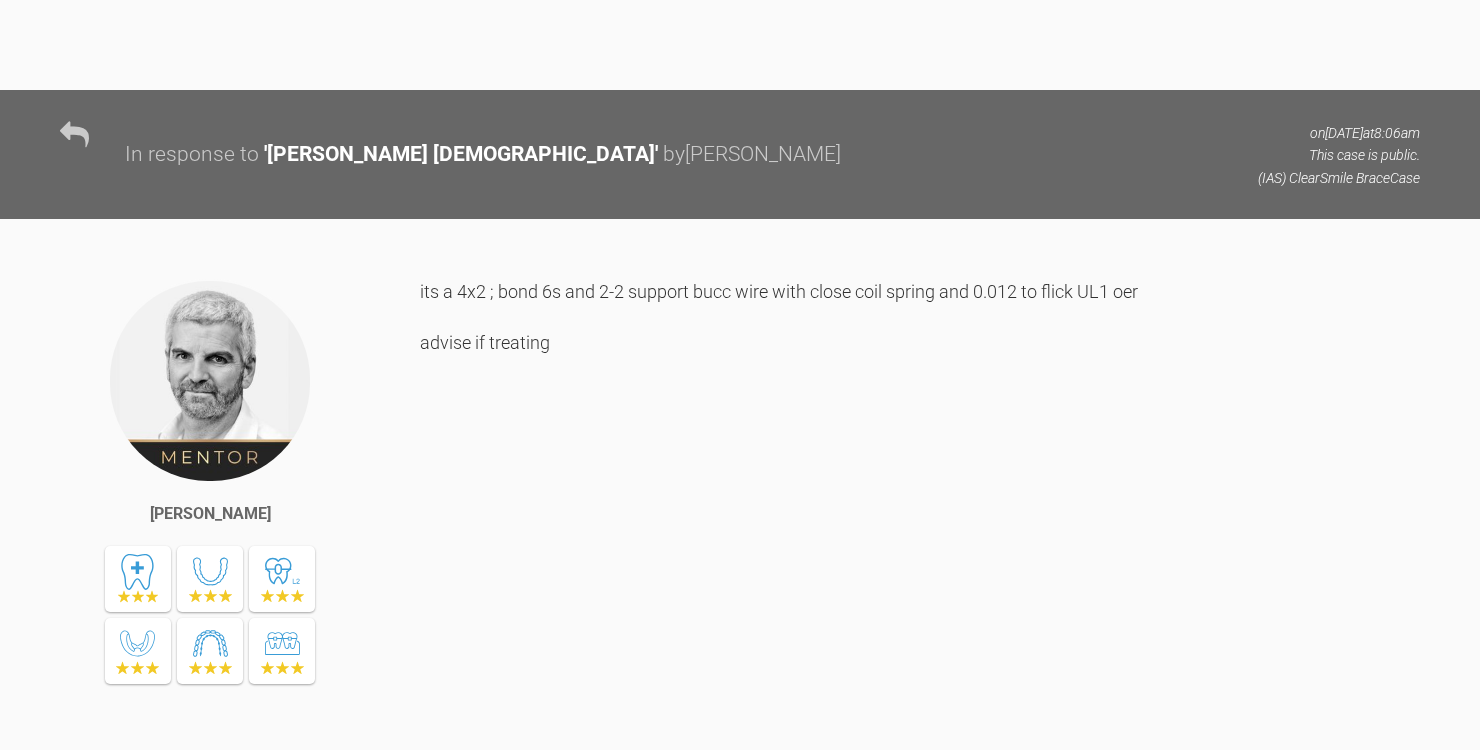 click at bounding box center (488, -80) 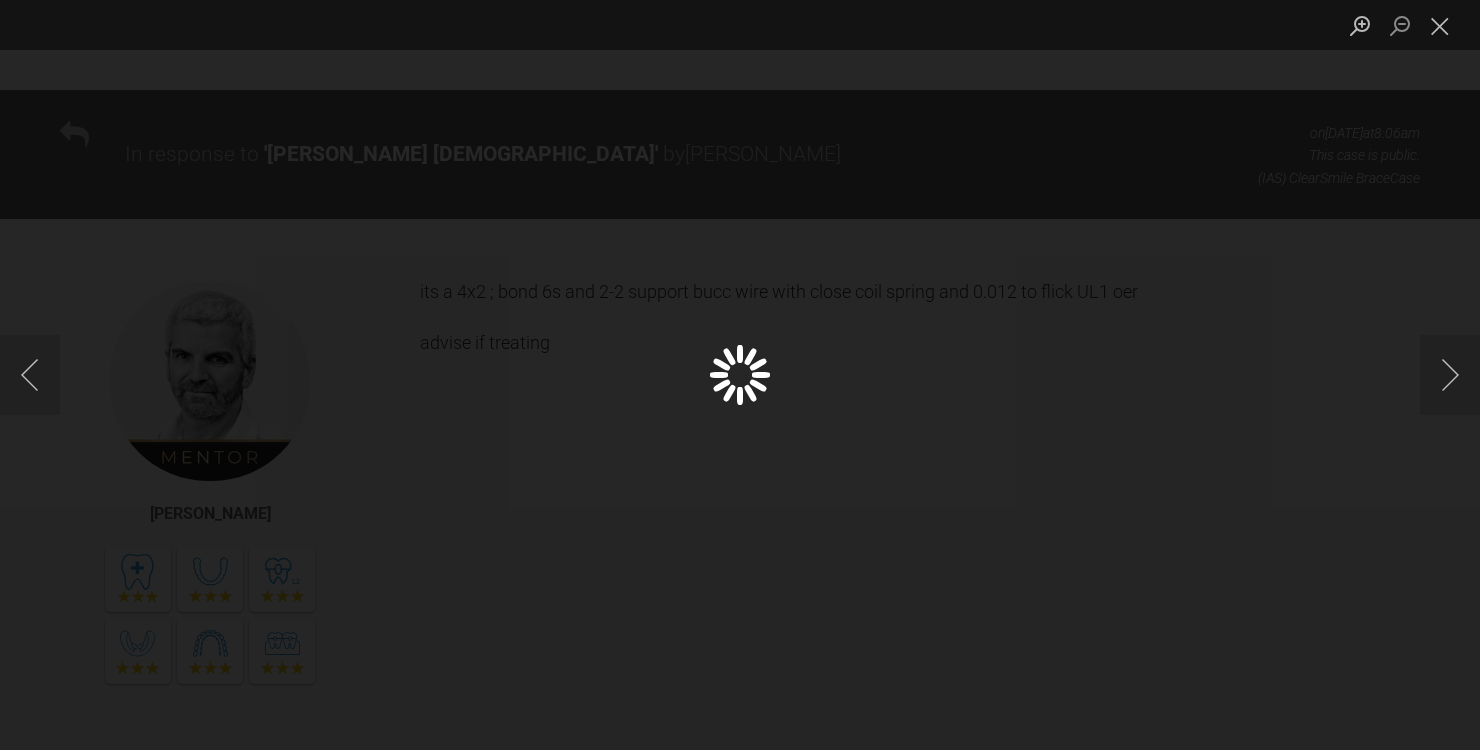 click at bounding box center (740, 375) 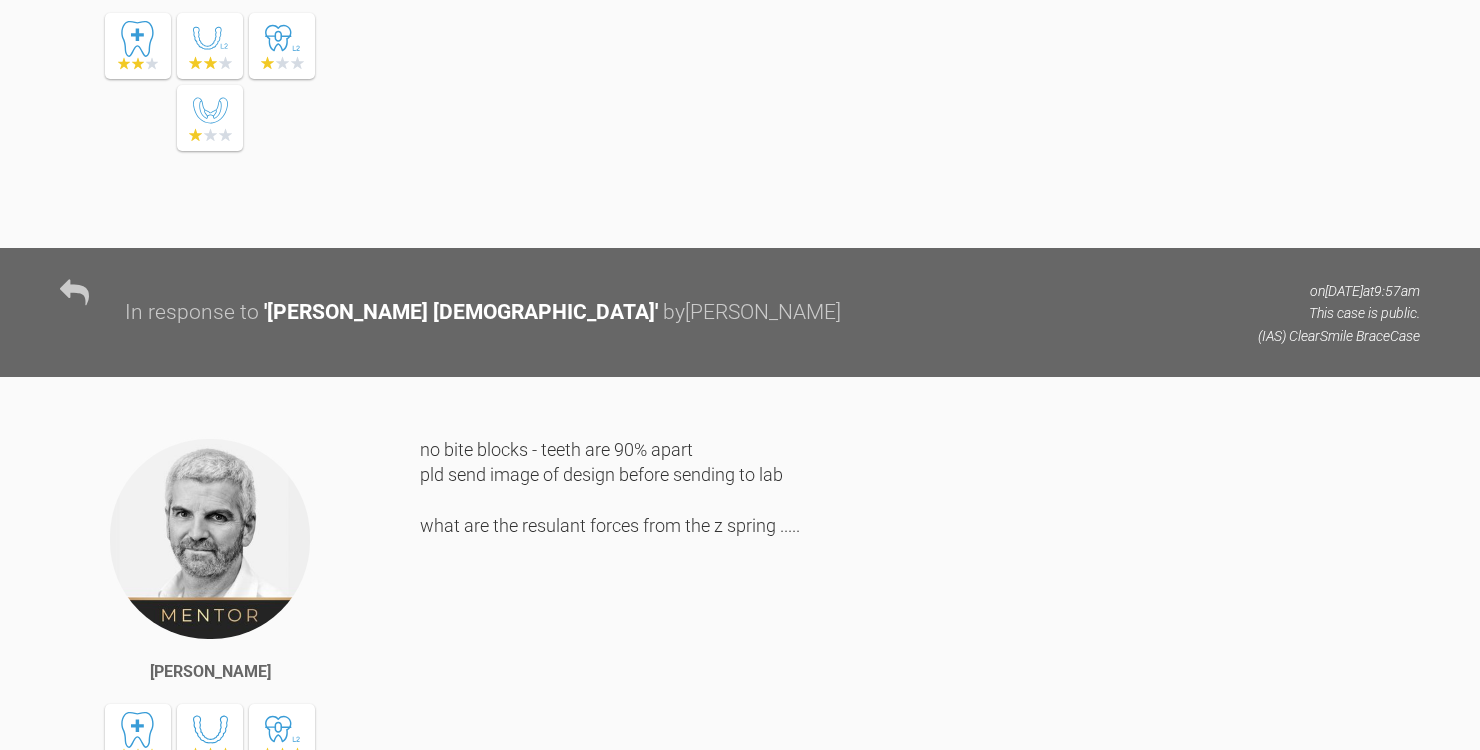 scroll, scrollTop: 5285, scrollLeft: 0, axis: vertical 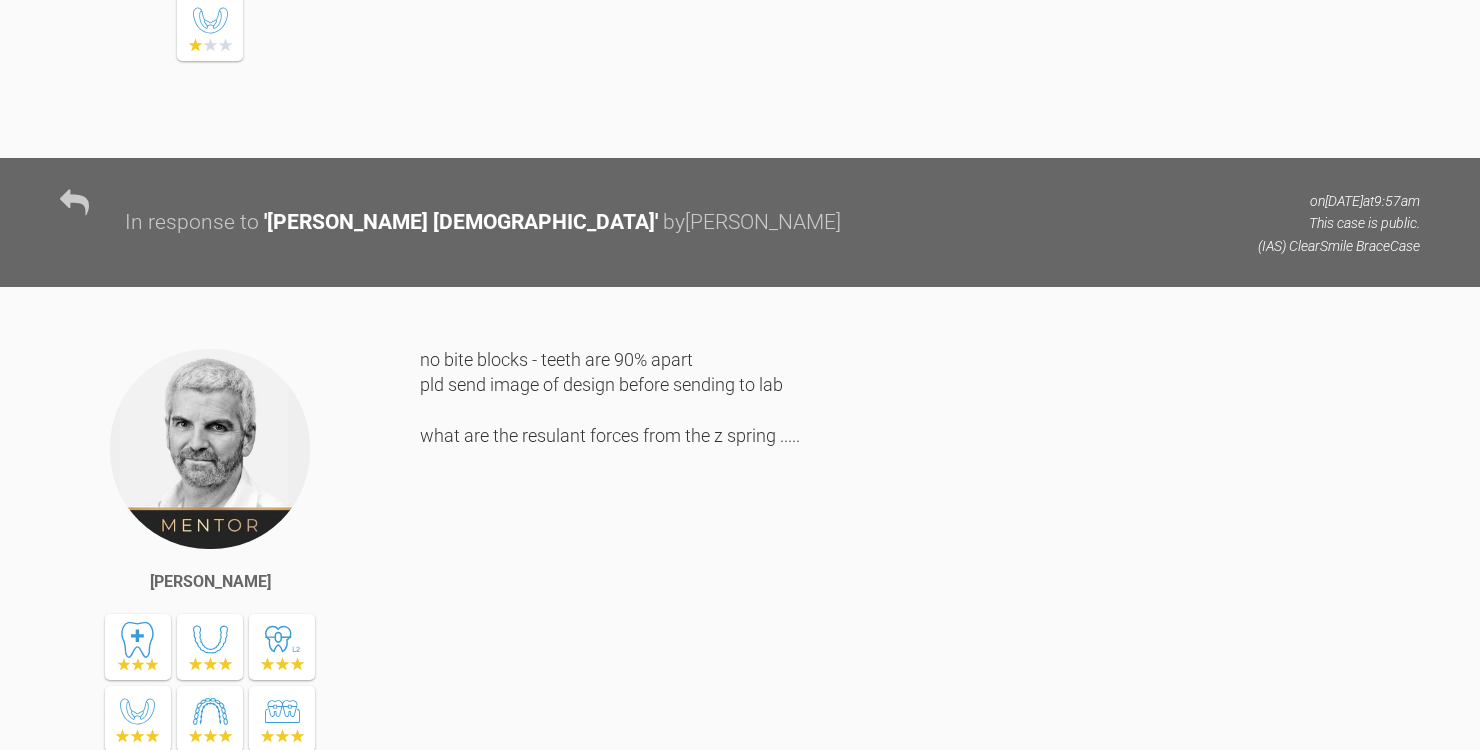 drag, startPoint x: 621, startPoint y: 242, endPoint x: 683, endPoint y: 389, distance: 159.53996 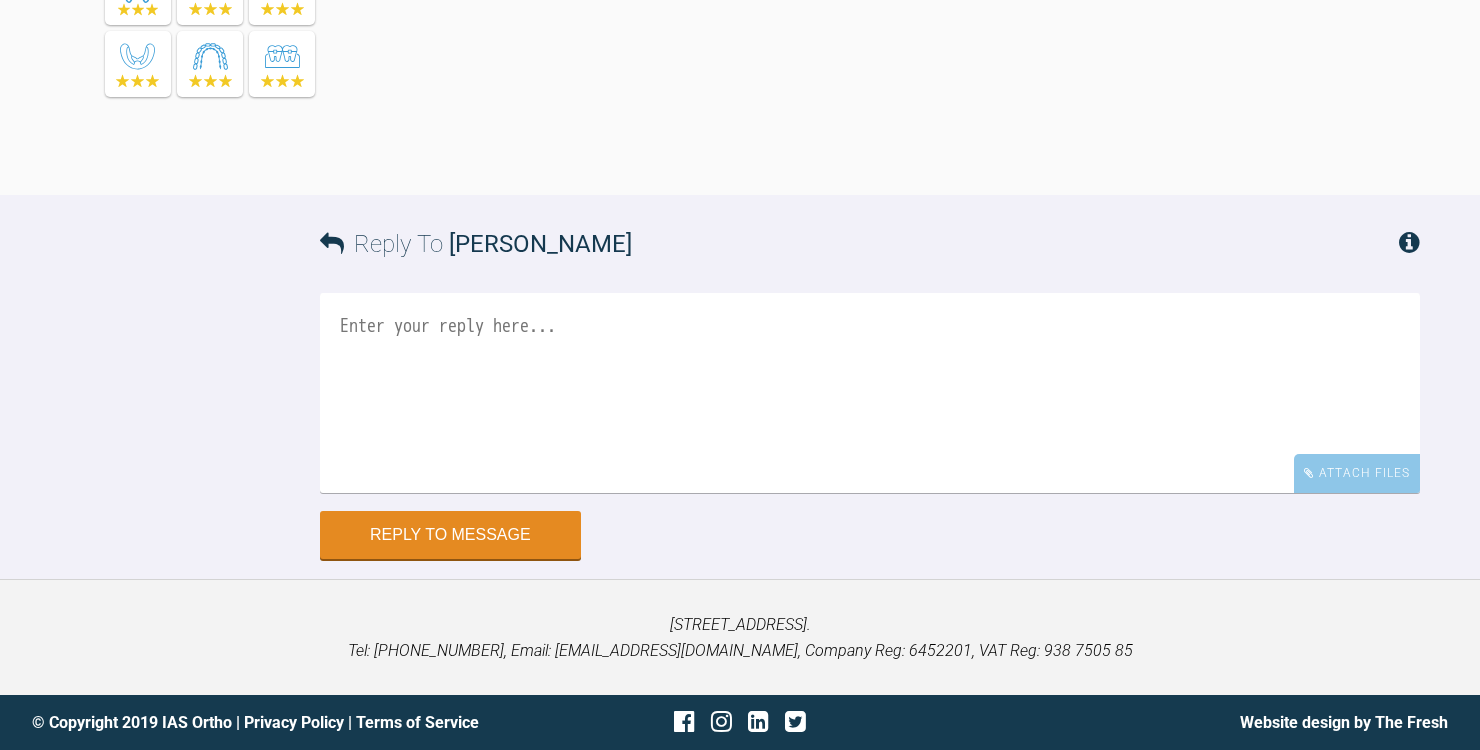 scroll, scrollTop: 5466, scrollLeft: 0, axis: vertical 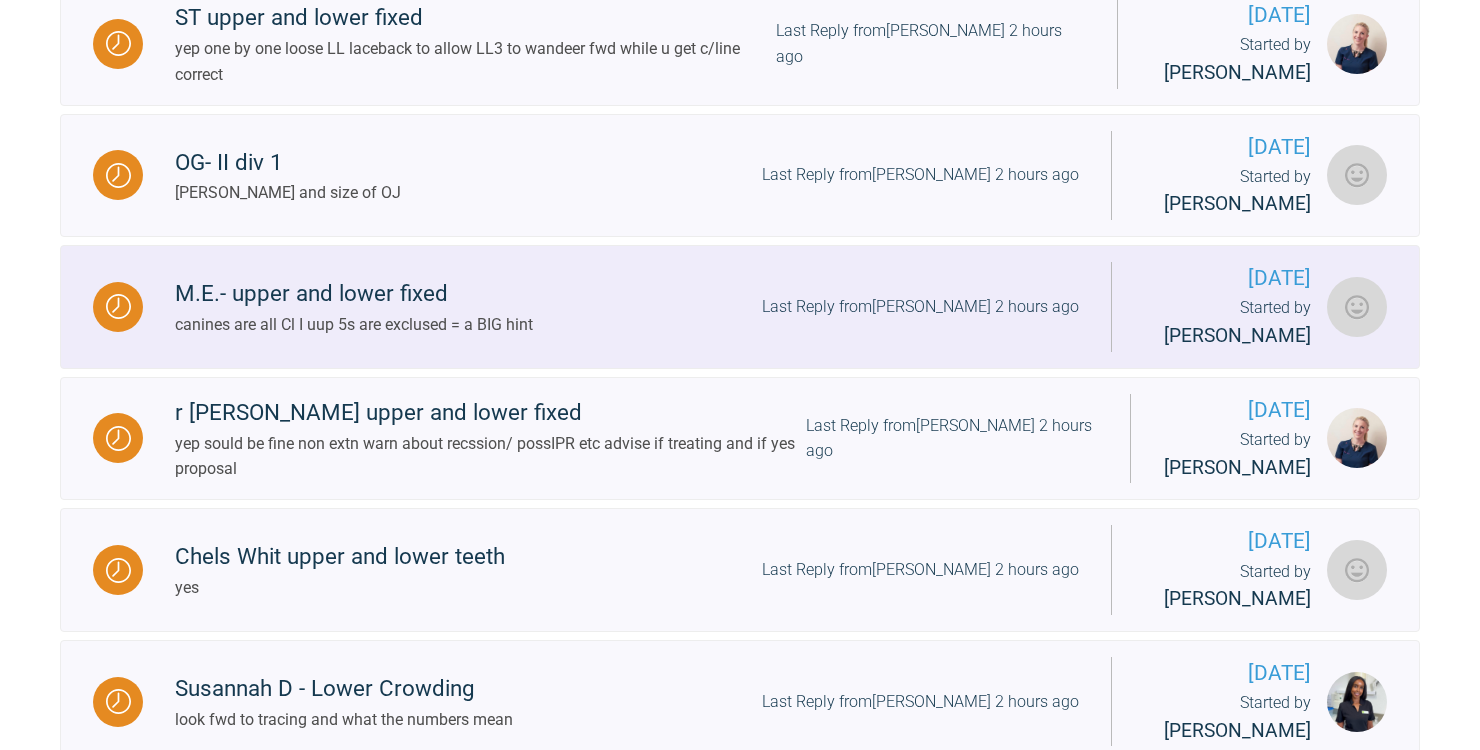 click on "M.E.- upper and lower fixed canines are all Cl I uup 5s are exclused = a BIG hint Last Reply from  Ross Hobson   2 hours ago 24th Jul 2025 Started by   Jessica Nethercote" at bounding box center (740, 307) 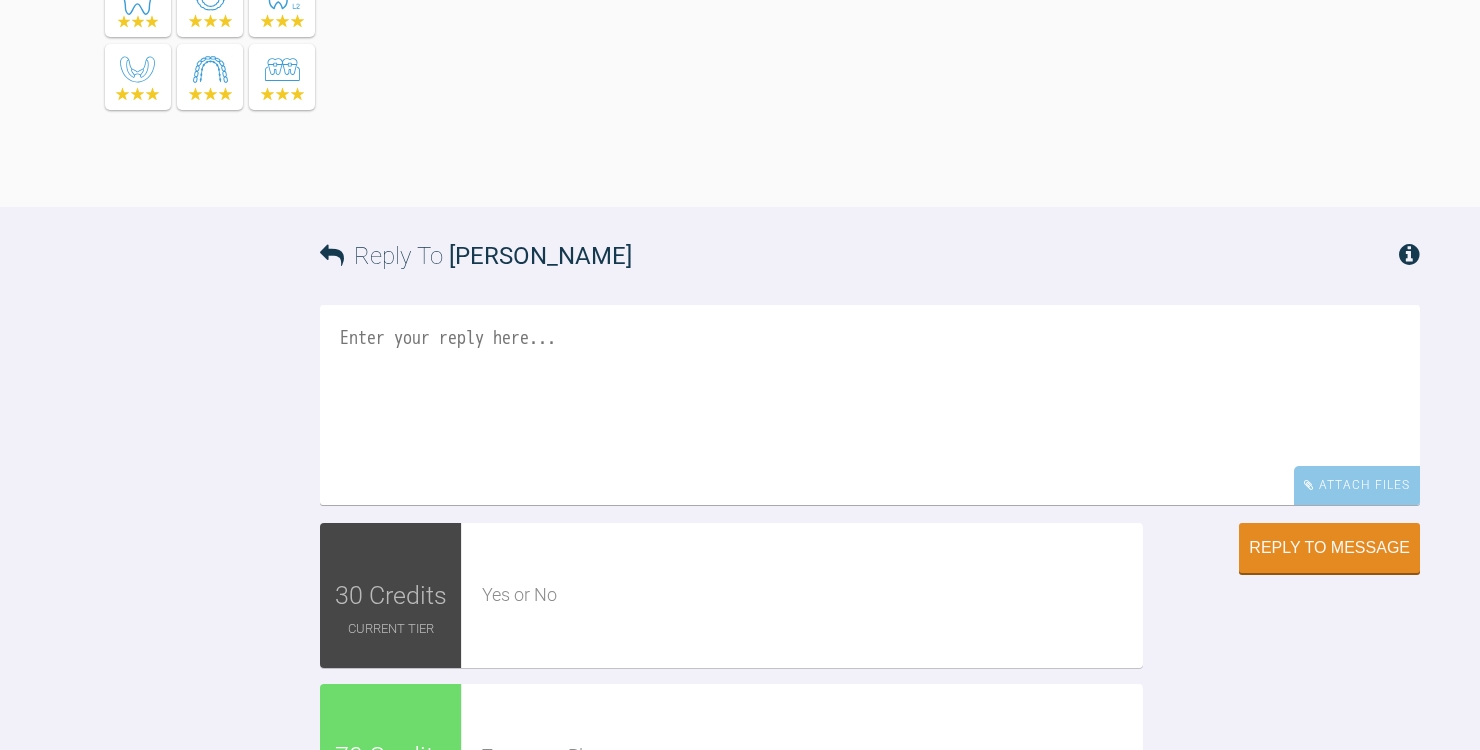 scroll, scrollTop: 1666, scrollLeft: 0, axis: vertical 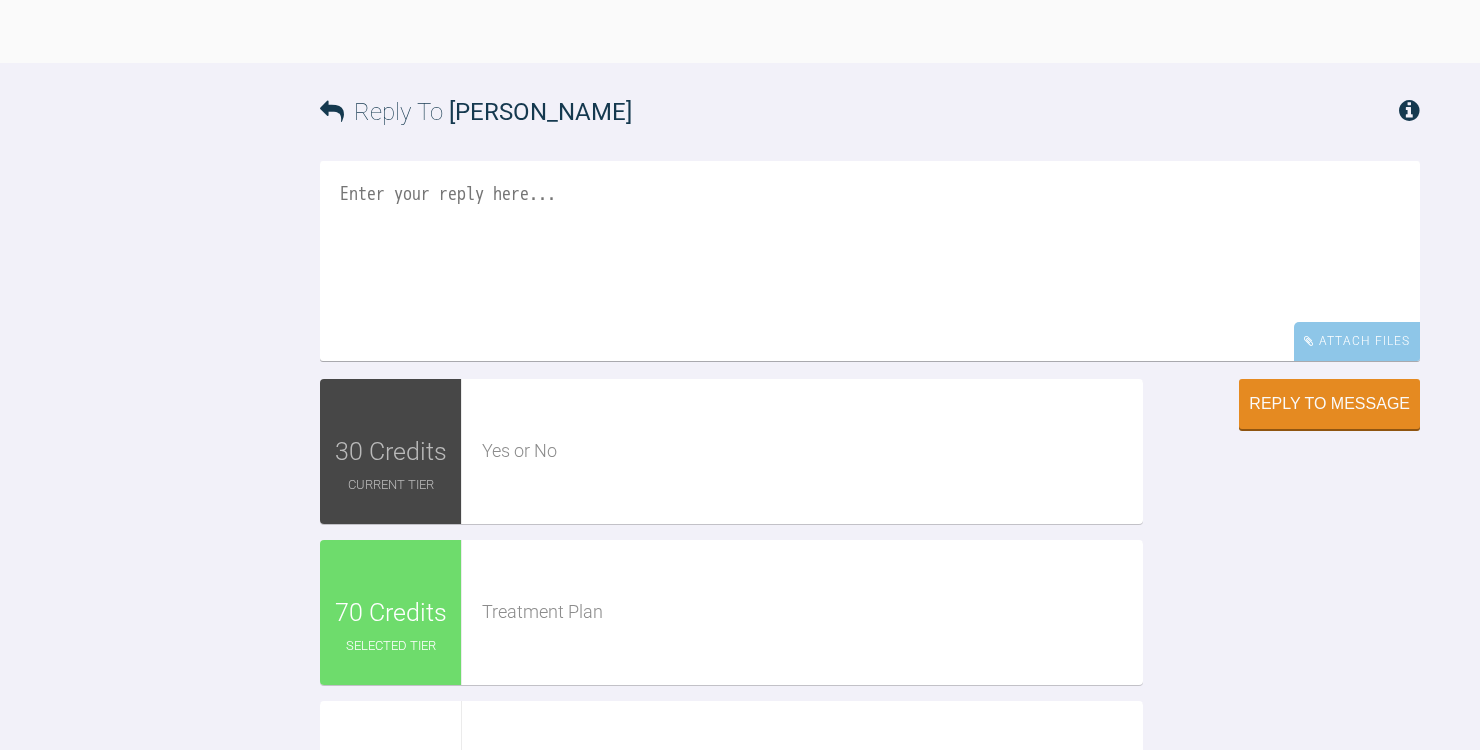 click at bounding box center (870, 261) 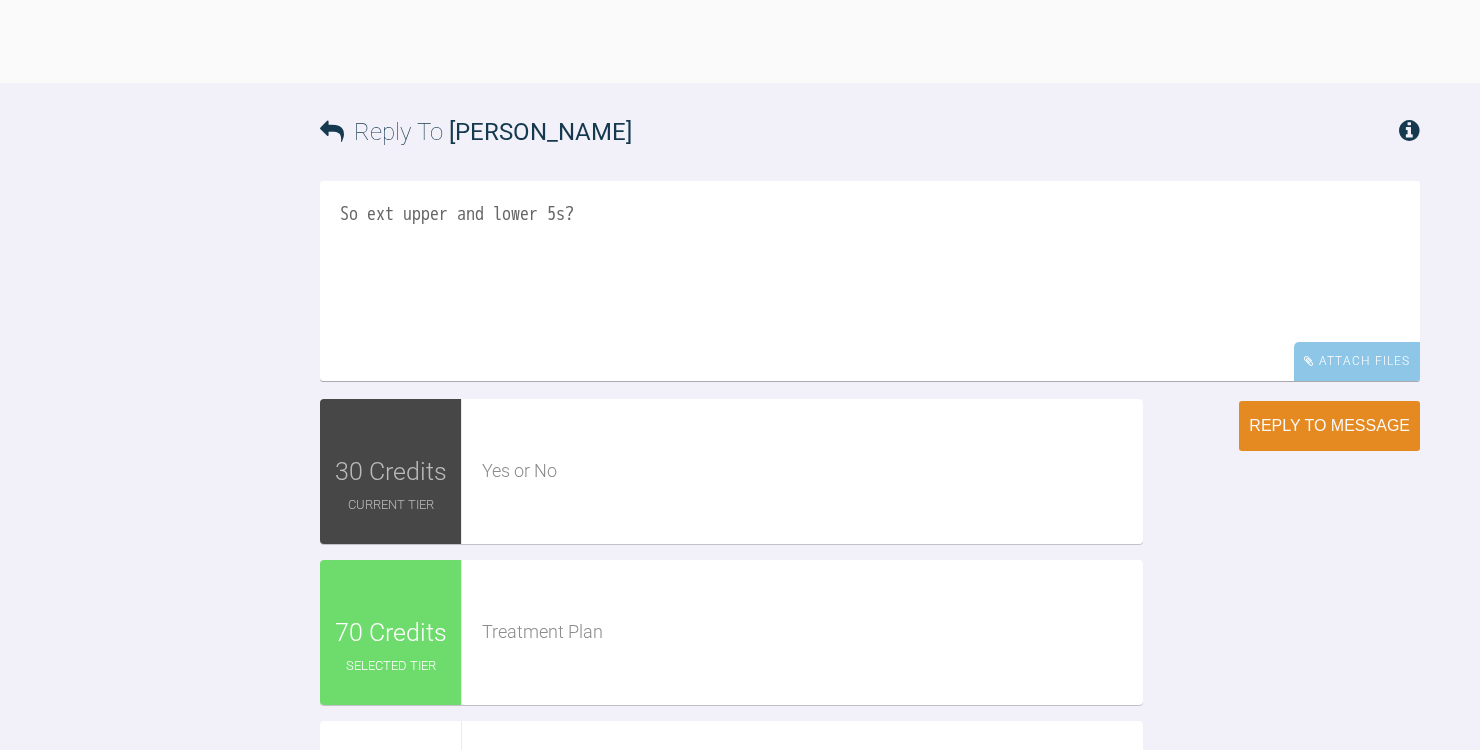 scroll, scrollTop: 1653, scrollLeft: 0, axis: vertical 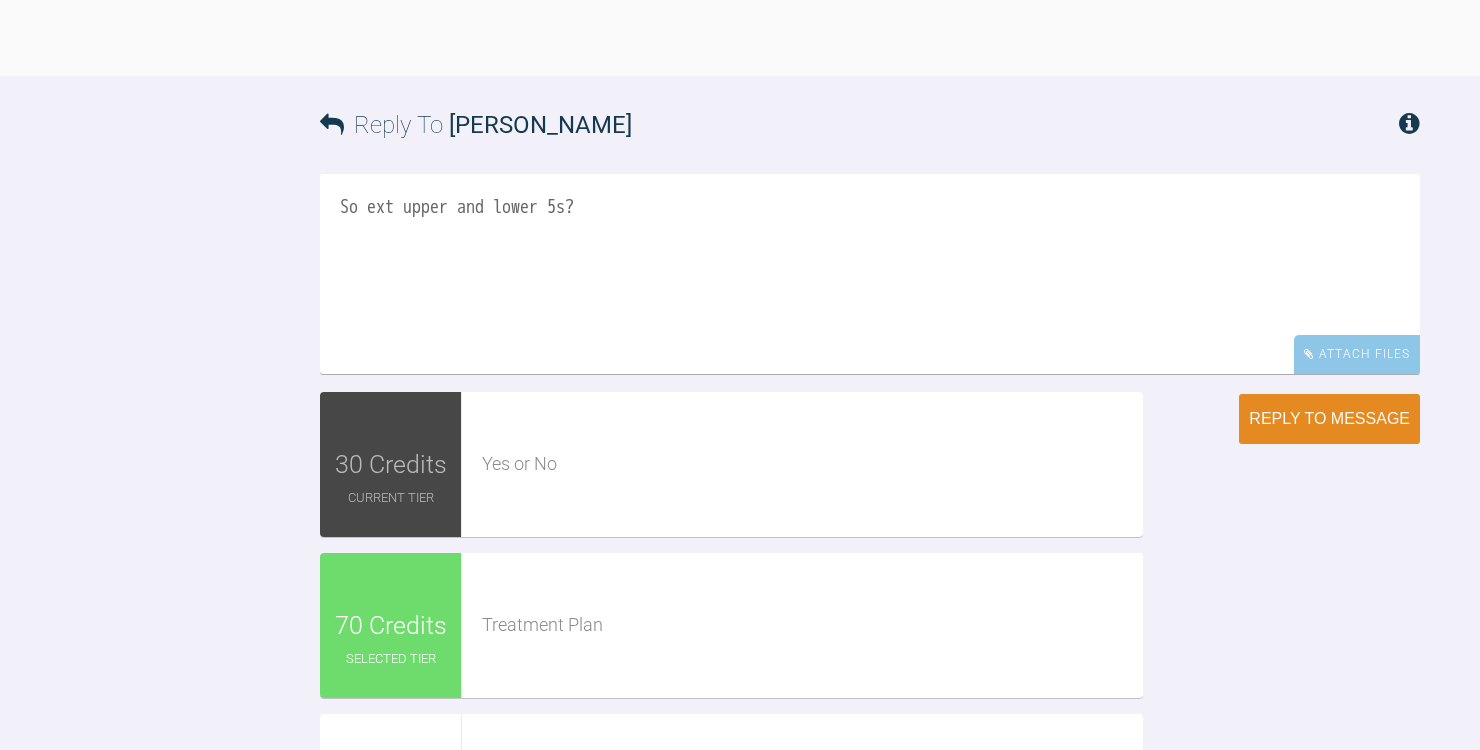 type on "So ext upper and lower 5s?" 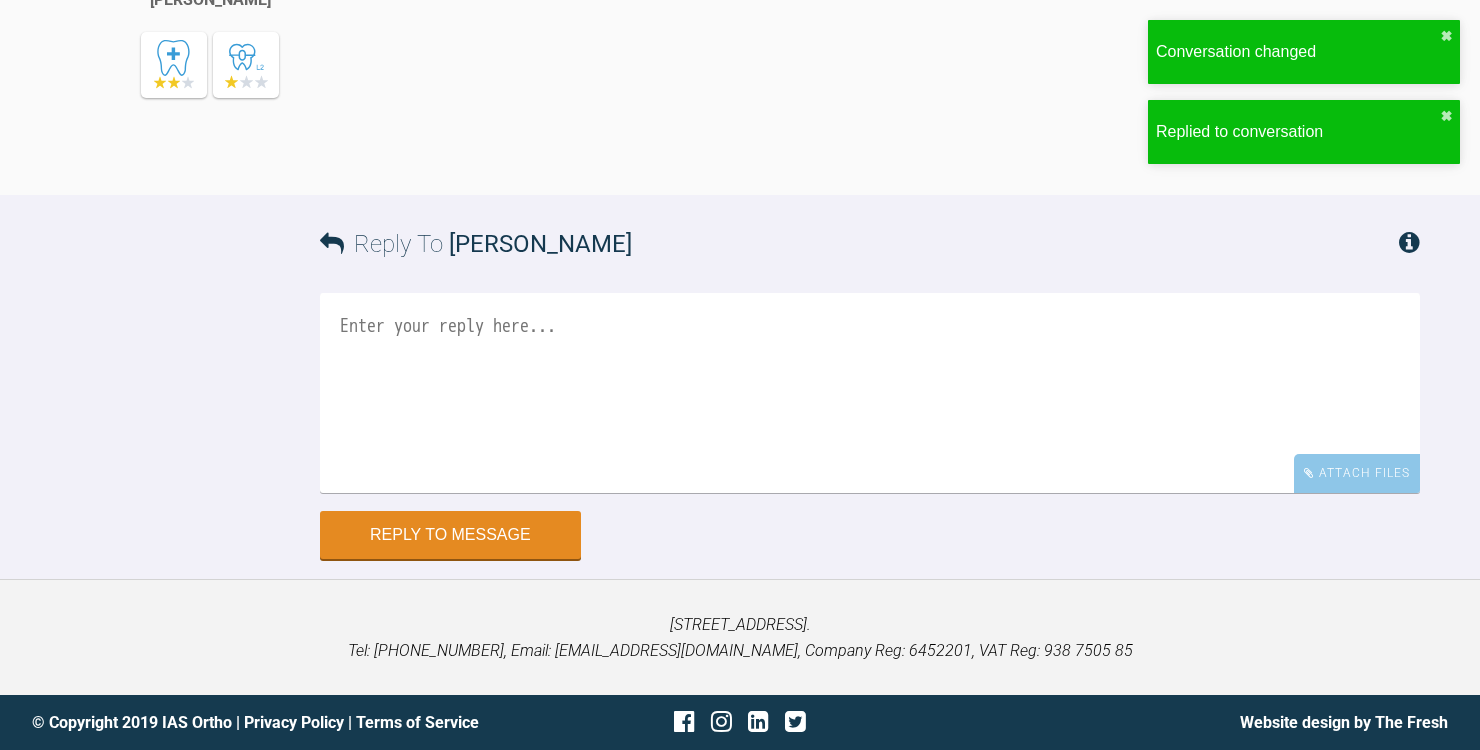 scroll, scrollTop: 2222, scrollLeft: 0, axis: vertical 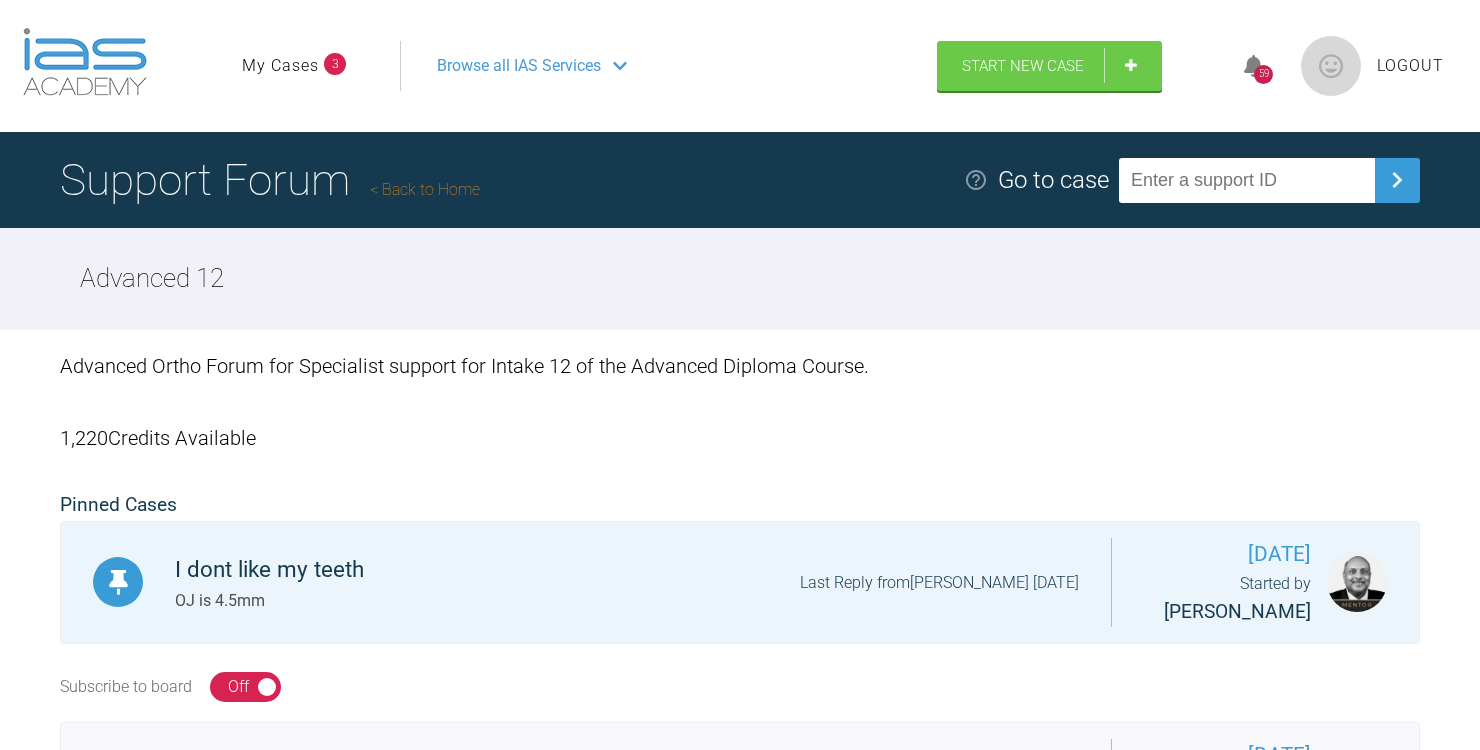 click on "My Cases" at bounding box center (280, 66) 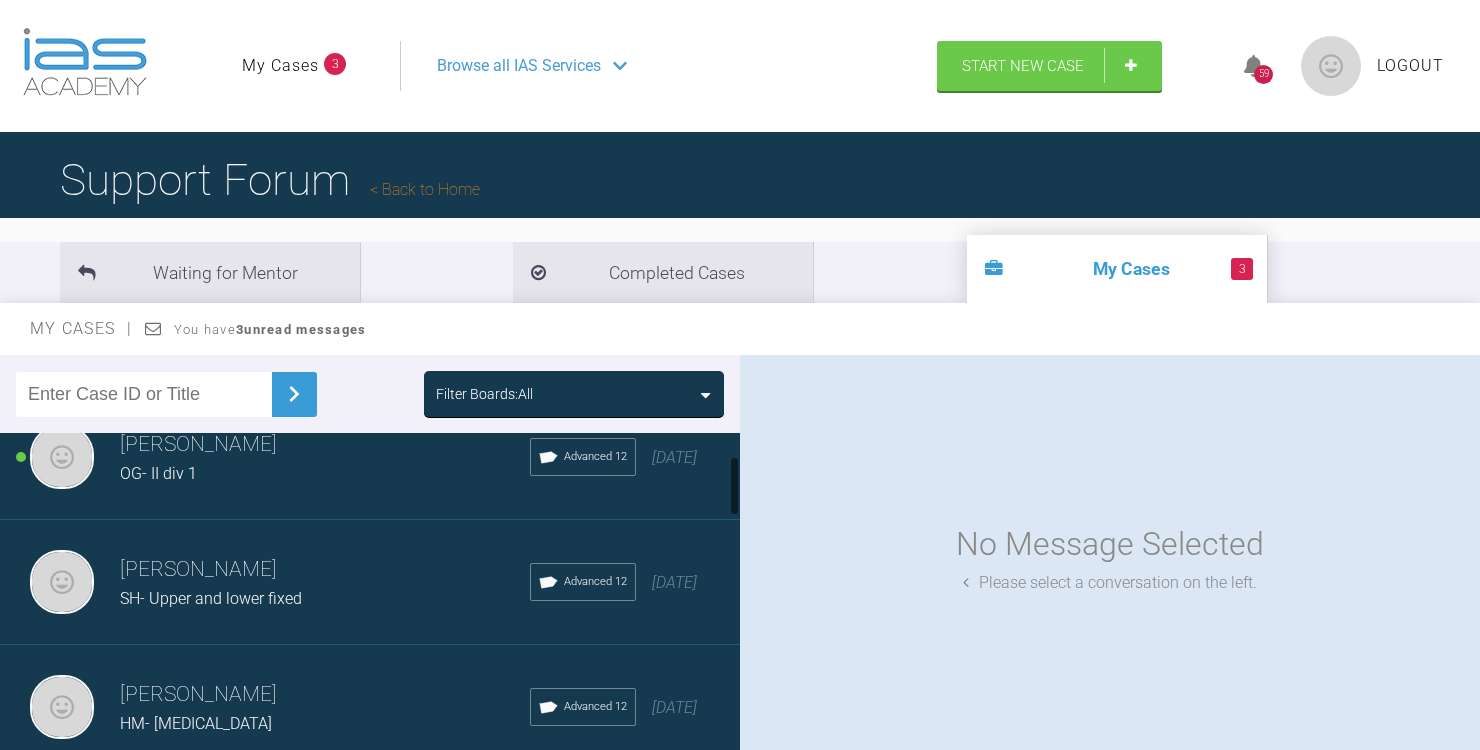 scroll, scrollTop: 165, scrollLeft: 0, axis: vertical 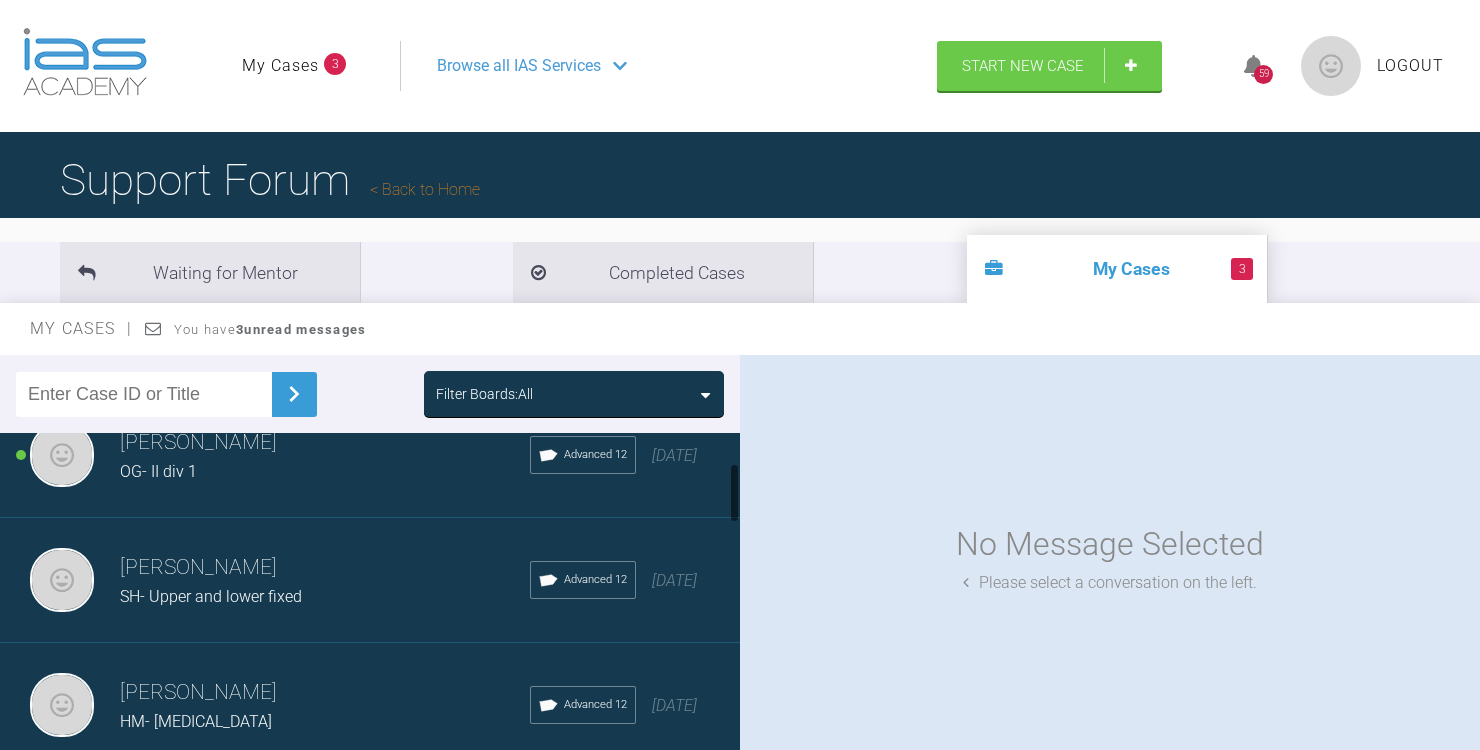 click on "SH- Upper and lower fixed" at bounding box center (211, 596) 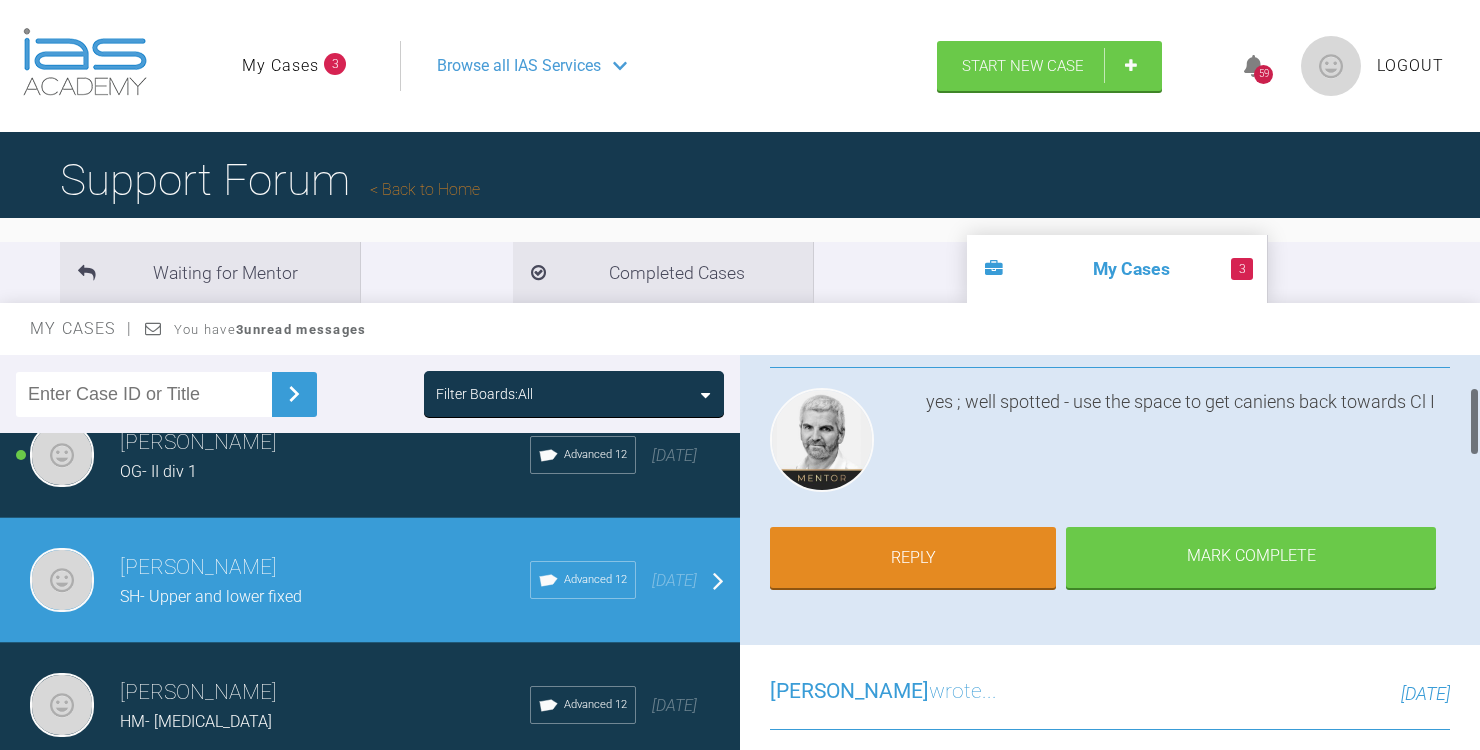 scroll, scrollTop: 266, scrollLeft: 0, axis: vertical 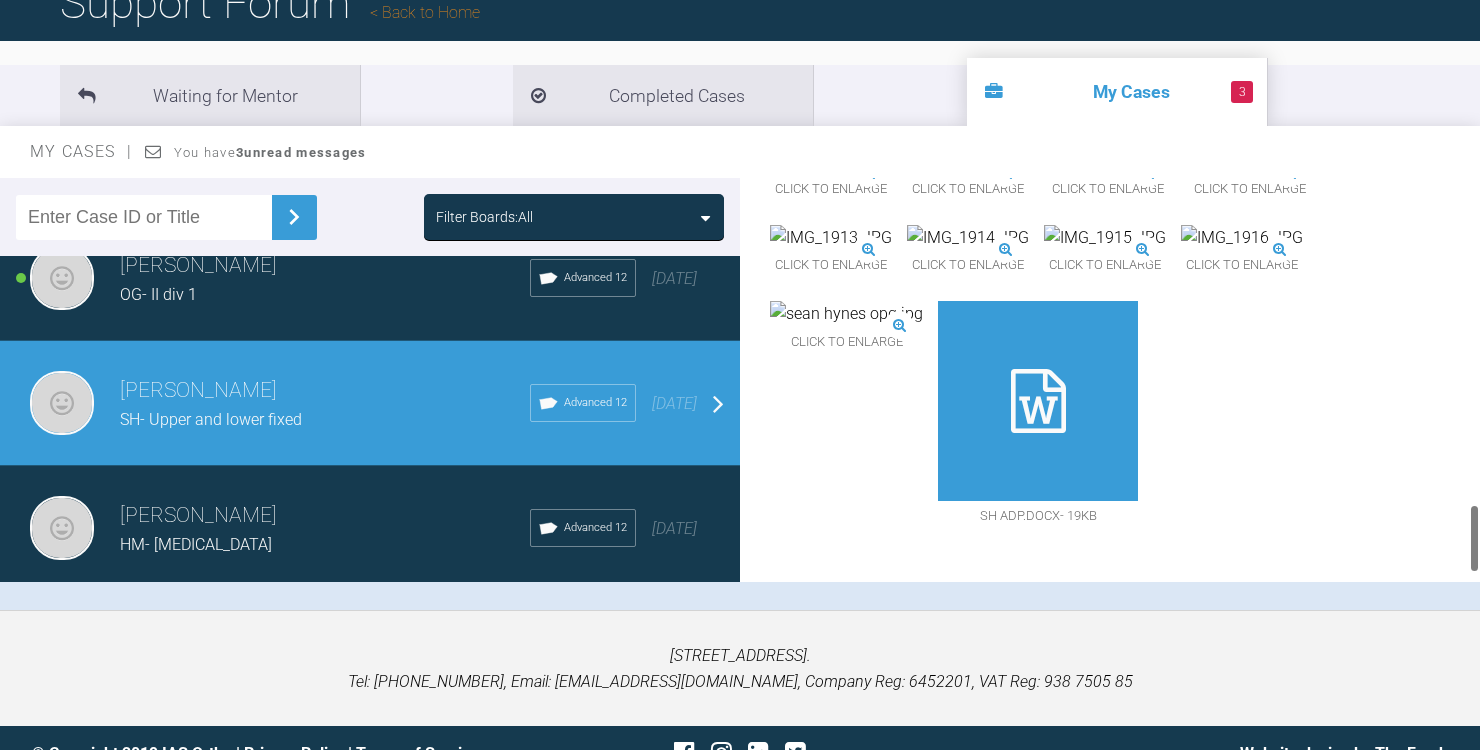click at bounding box center [1038, 401] 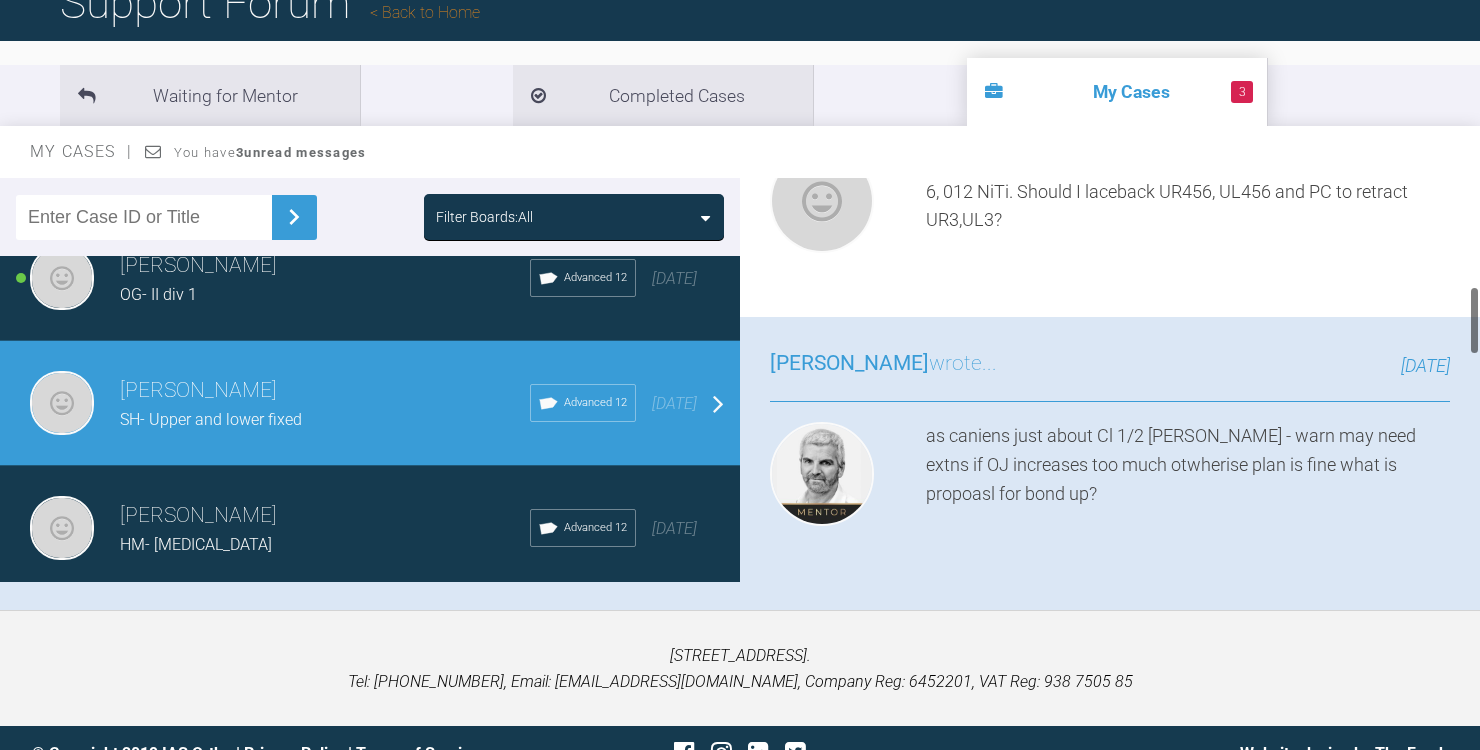 scroll, scrollTop: 645, scrollLeft: 0, axis: vertical 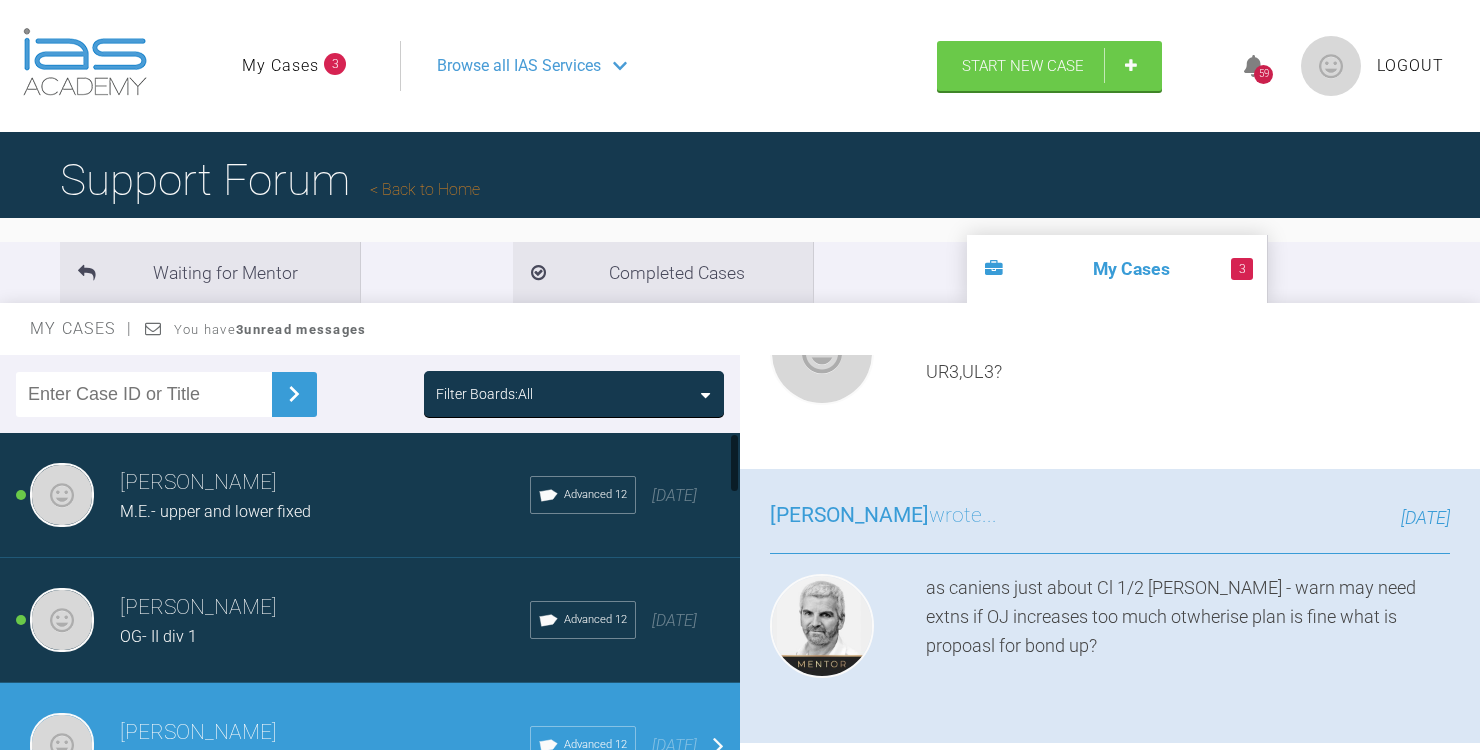 click on "M.E.- upper and lower fixed" at bounding box center [215, 511] 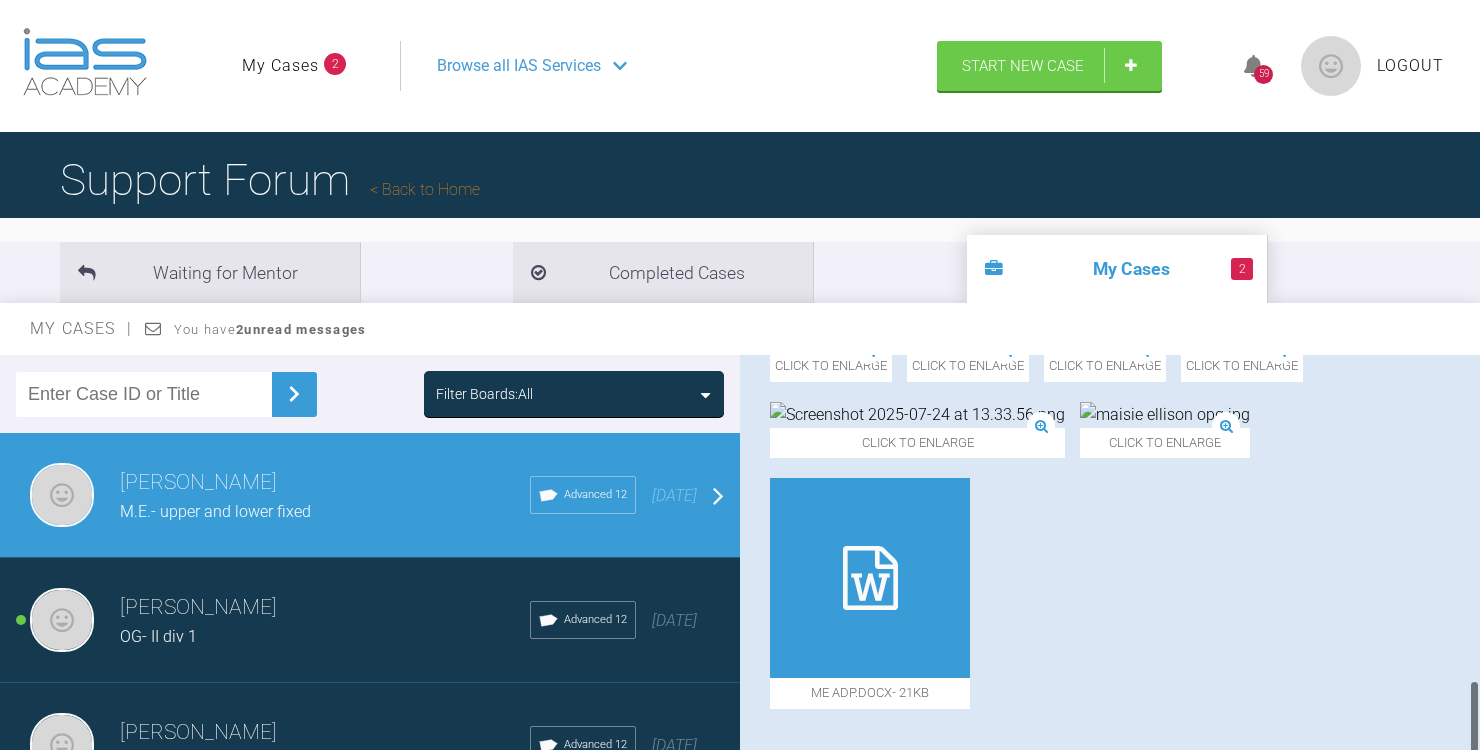 scroll, scrollTop: 1652, scrollLeft: 0, axis: vertical 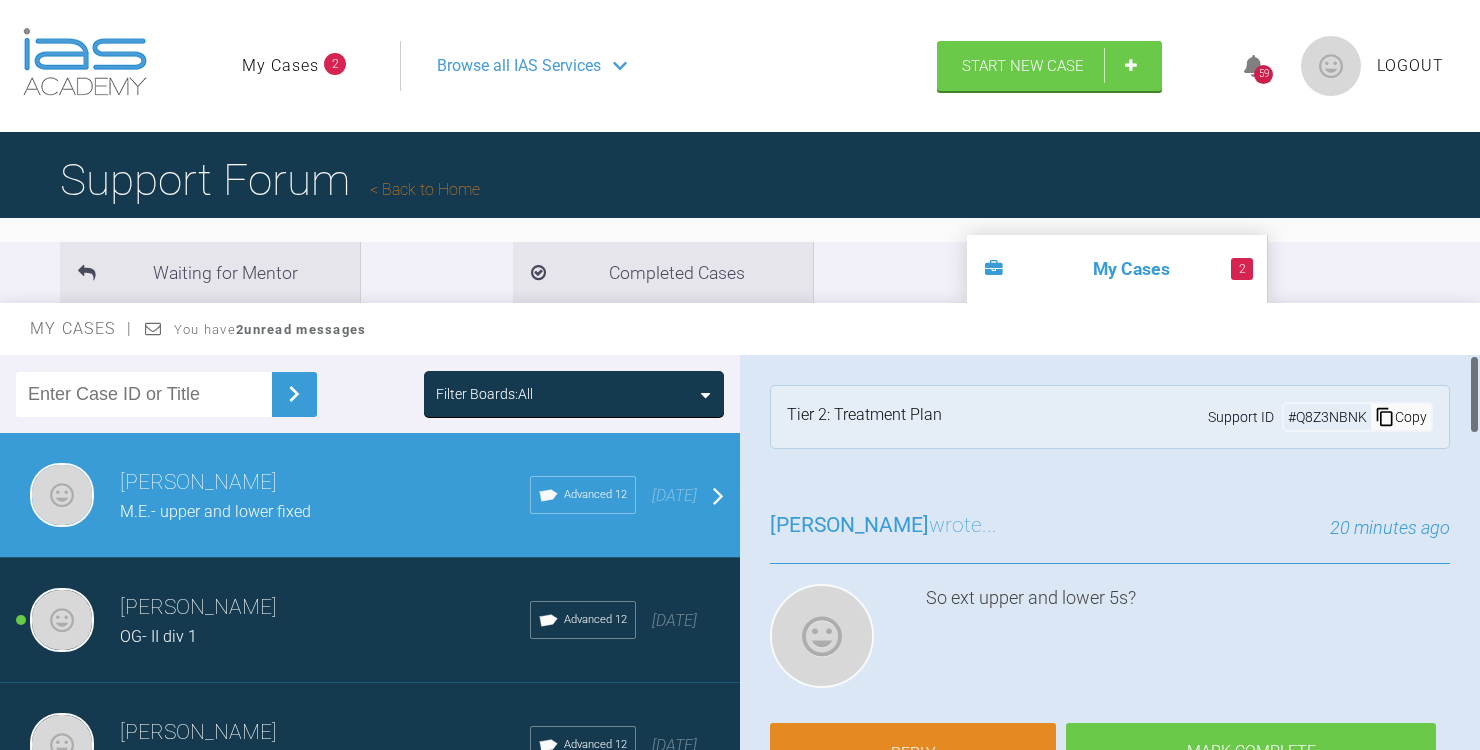 click on "Tier 2: Treatment Plan Support ID  # Q8Z3NBNK  Copy" at bounding box center [1110, 417] 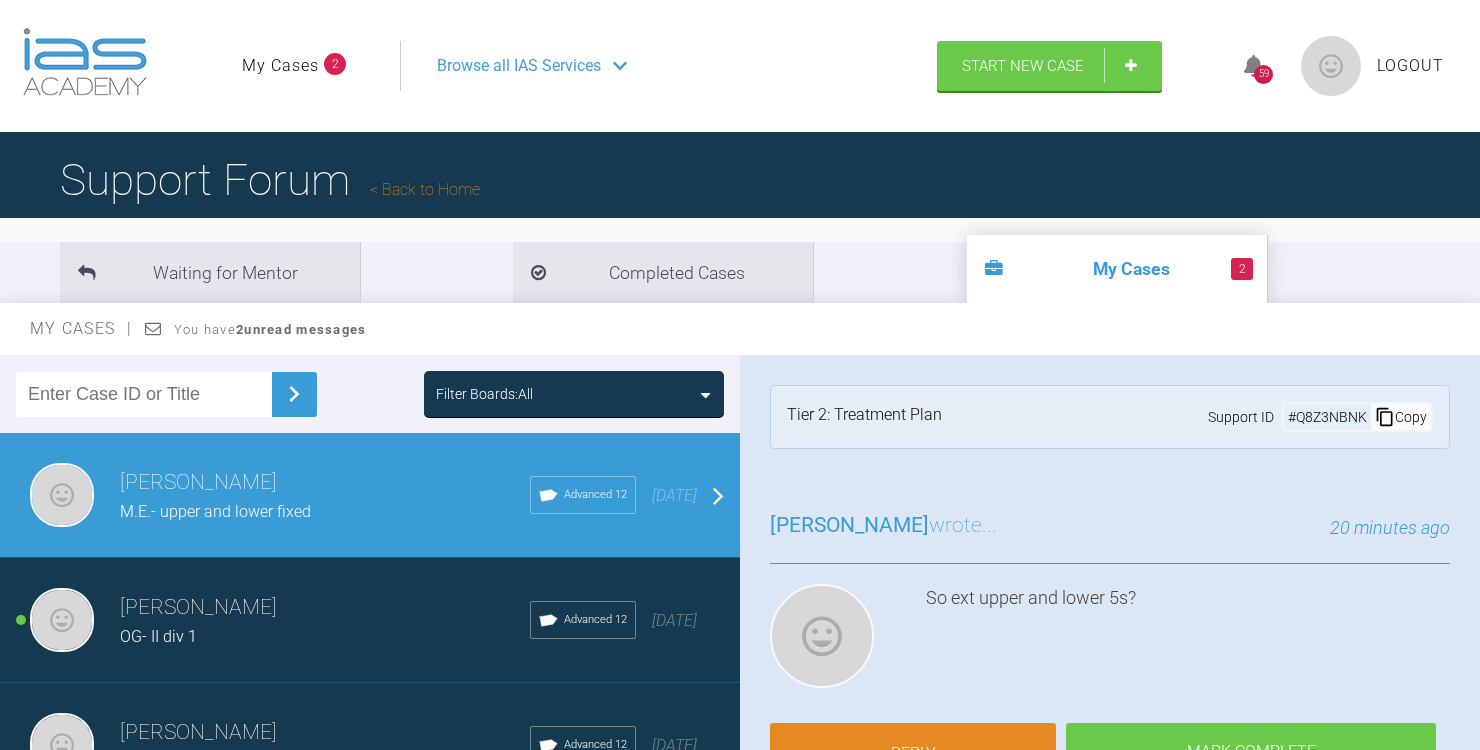 click on "My Cases" at bounding box center [280, 66] 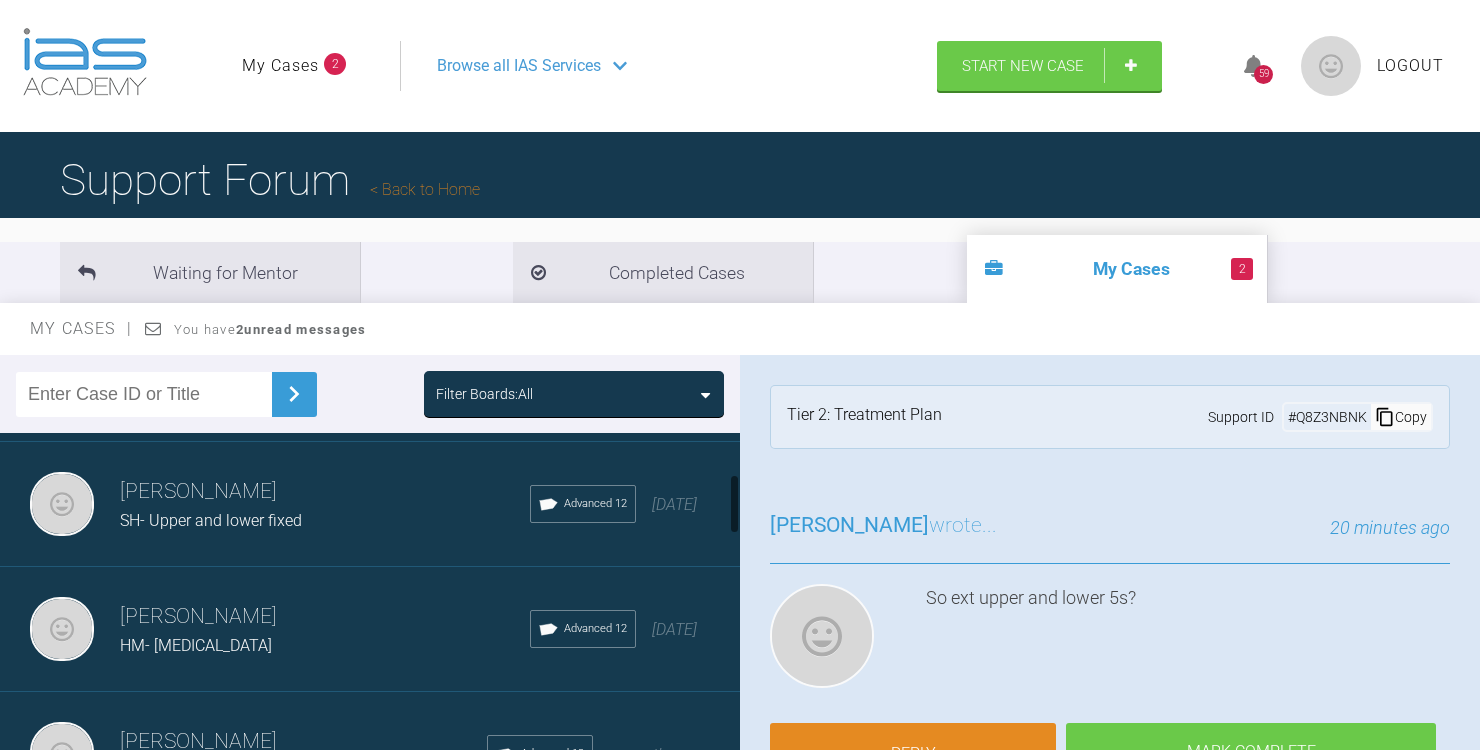 scroll, scrollTop: 0, scrollLeft: 0, axis: both 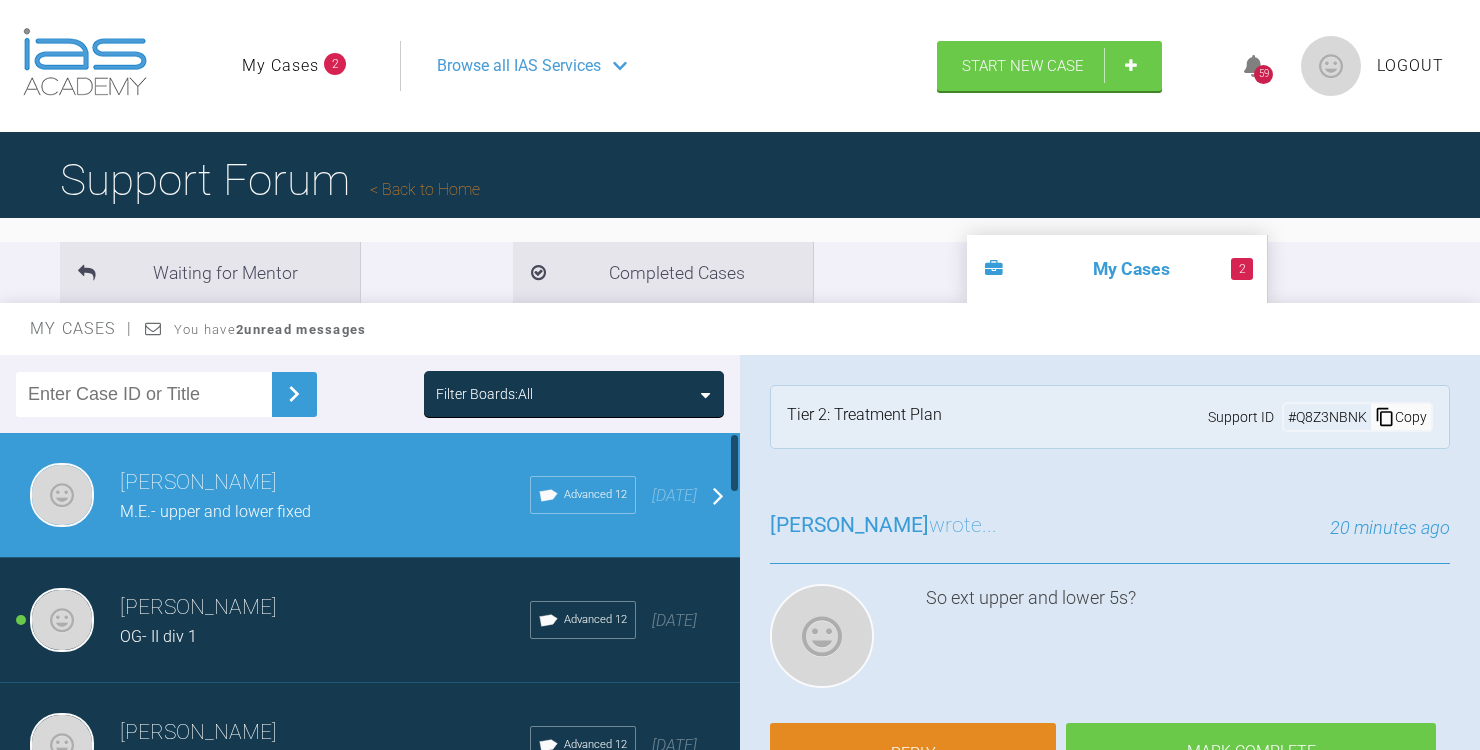 click on "M.E.- upper and lower fixed" at bounding box center (215, 511) 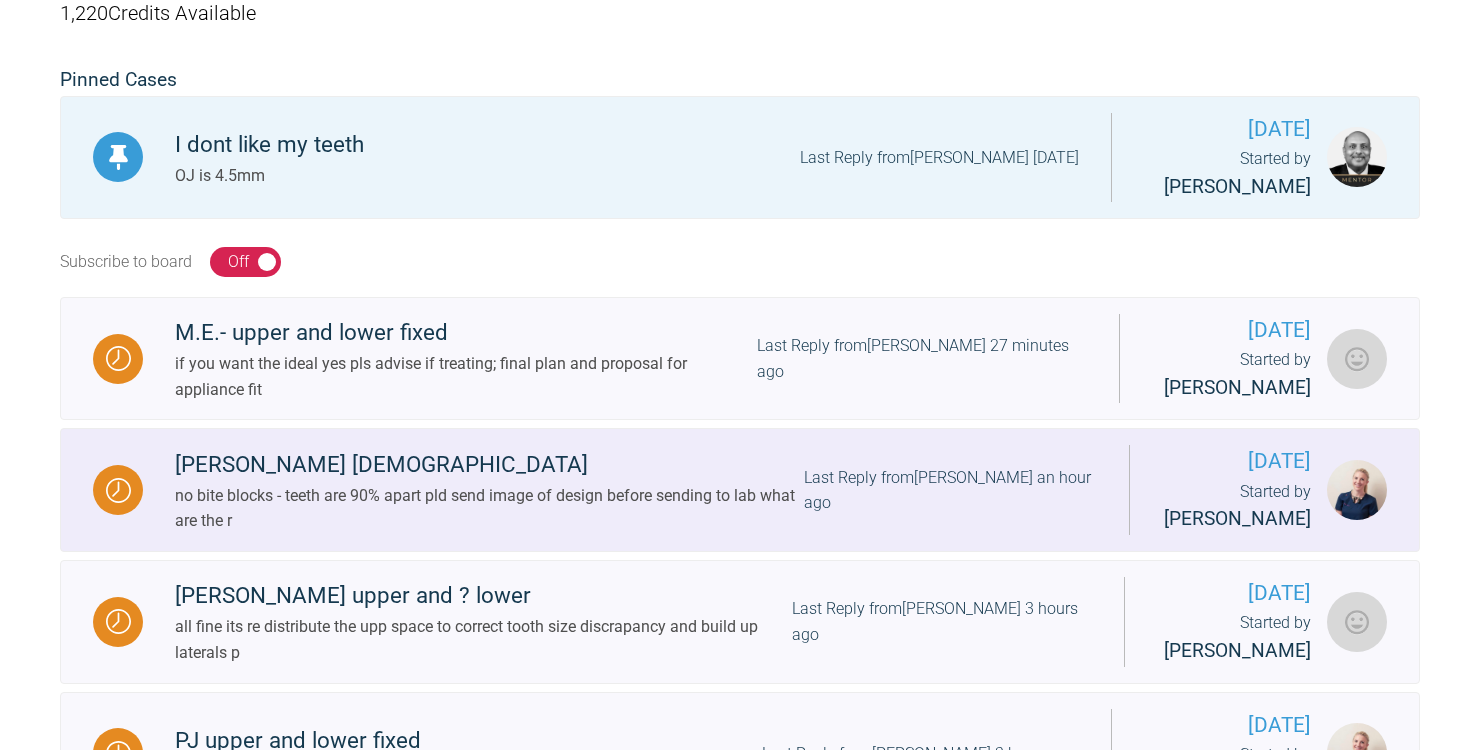scroll, scrollTop: 454, scrollLeft: 0, axis: vertical 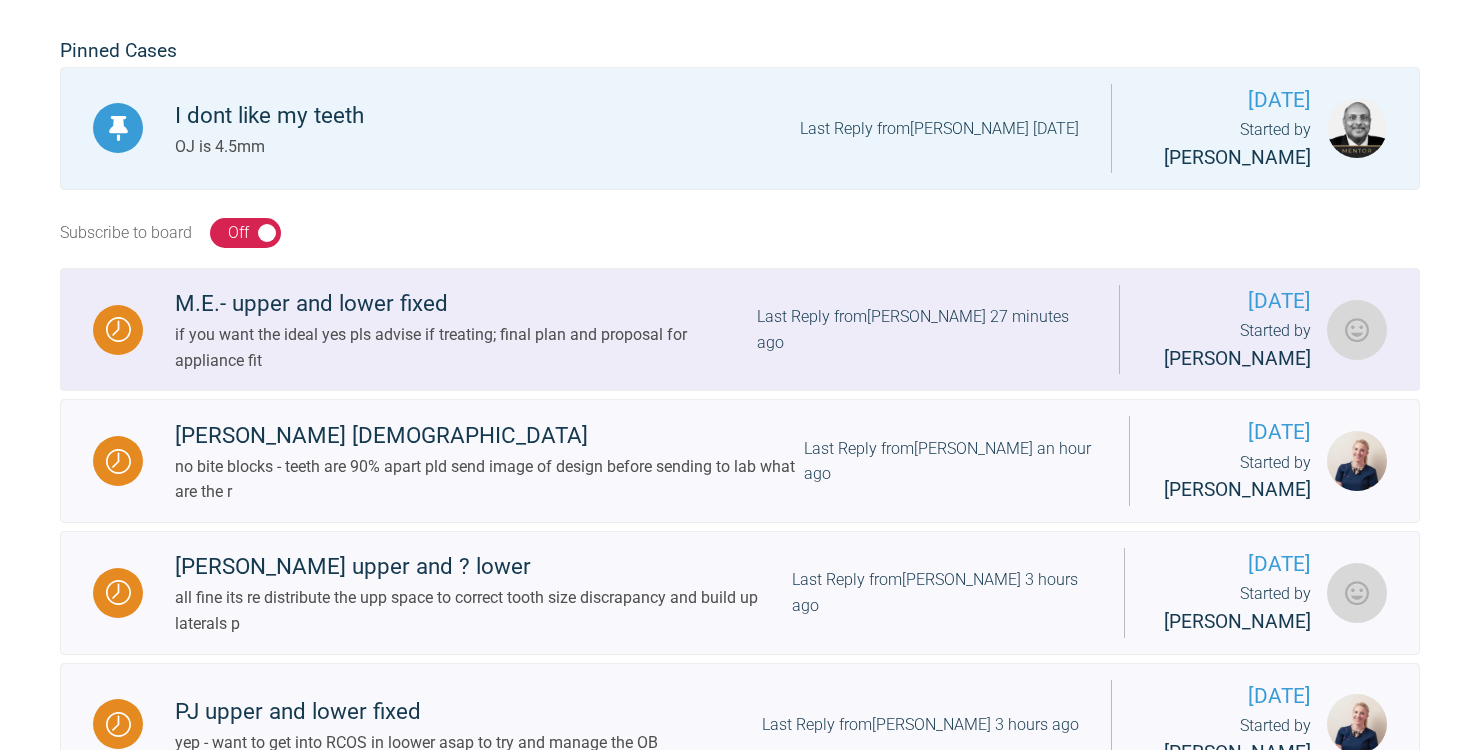 click on "if you want the ideal yes
pls advise if treating; final plan and proposal for appliance fit" at bounding box center (466, 347) 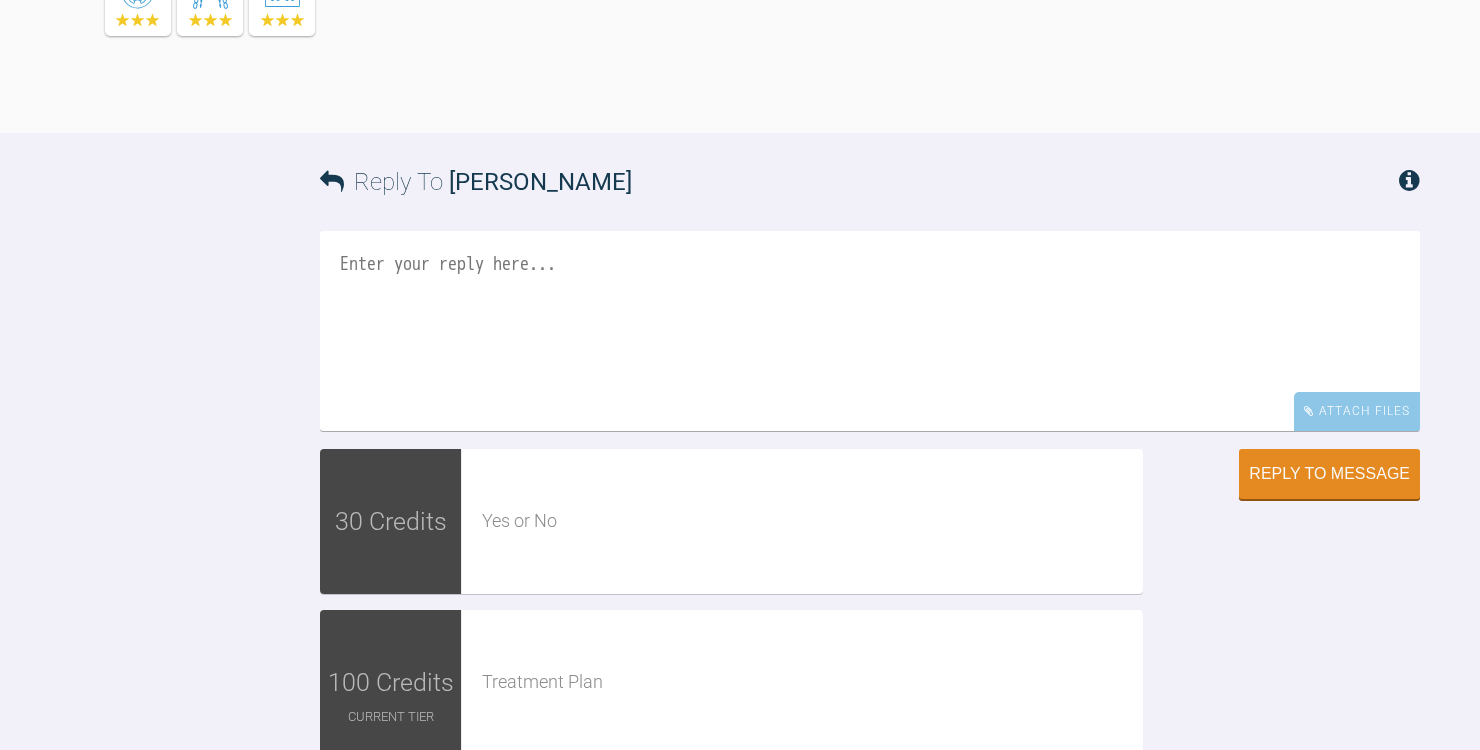scroll, scrollTop: 2825, scrollLeft: 0, axis: vertical 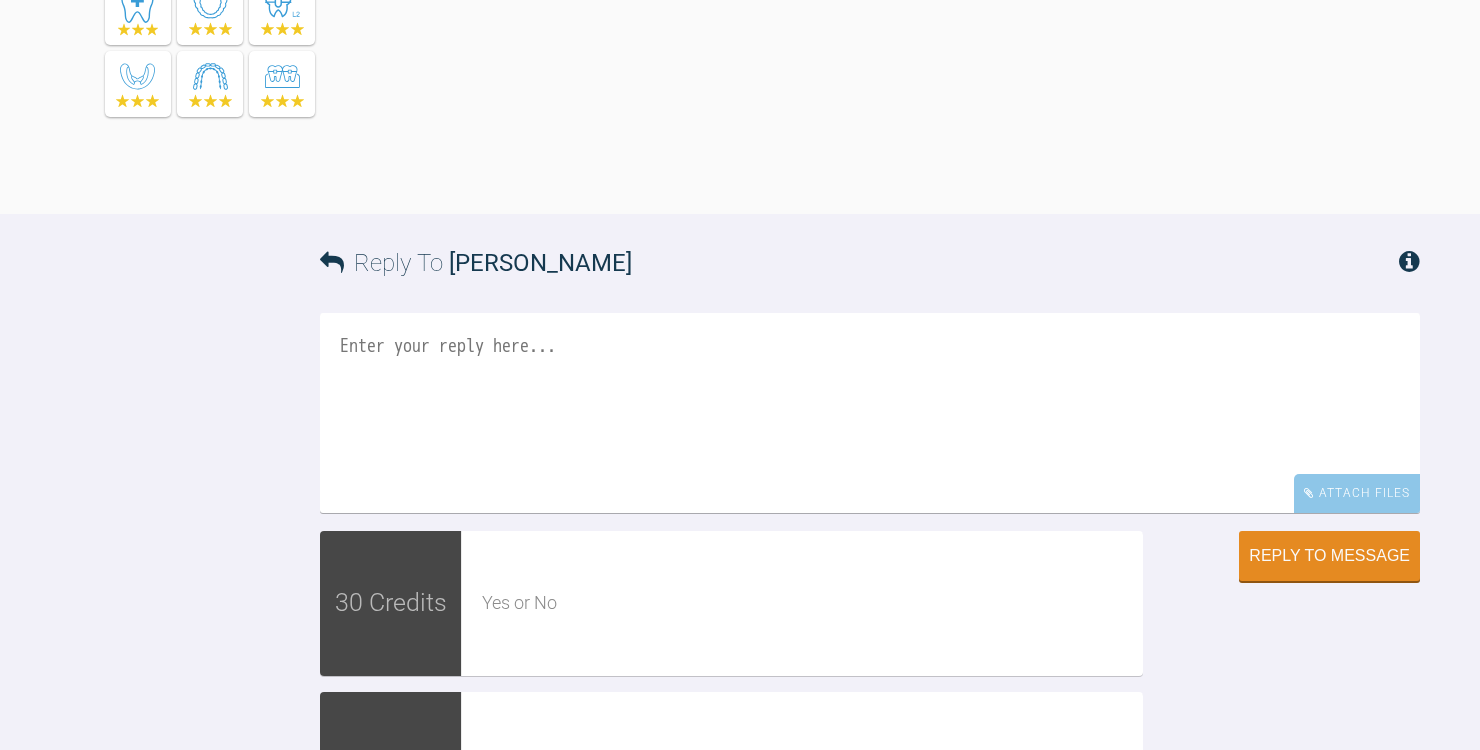 click at bounding box center [870, 413] 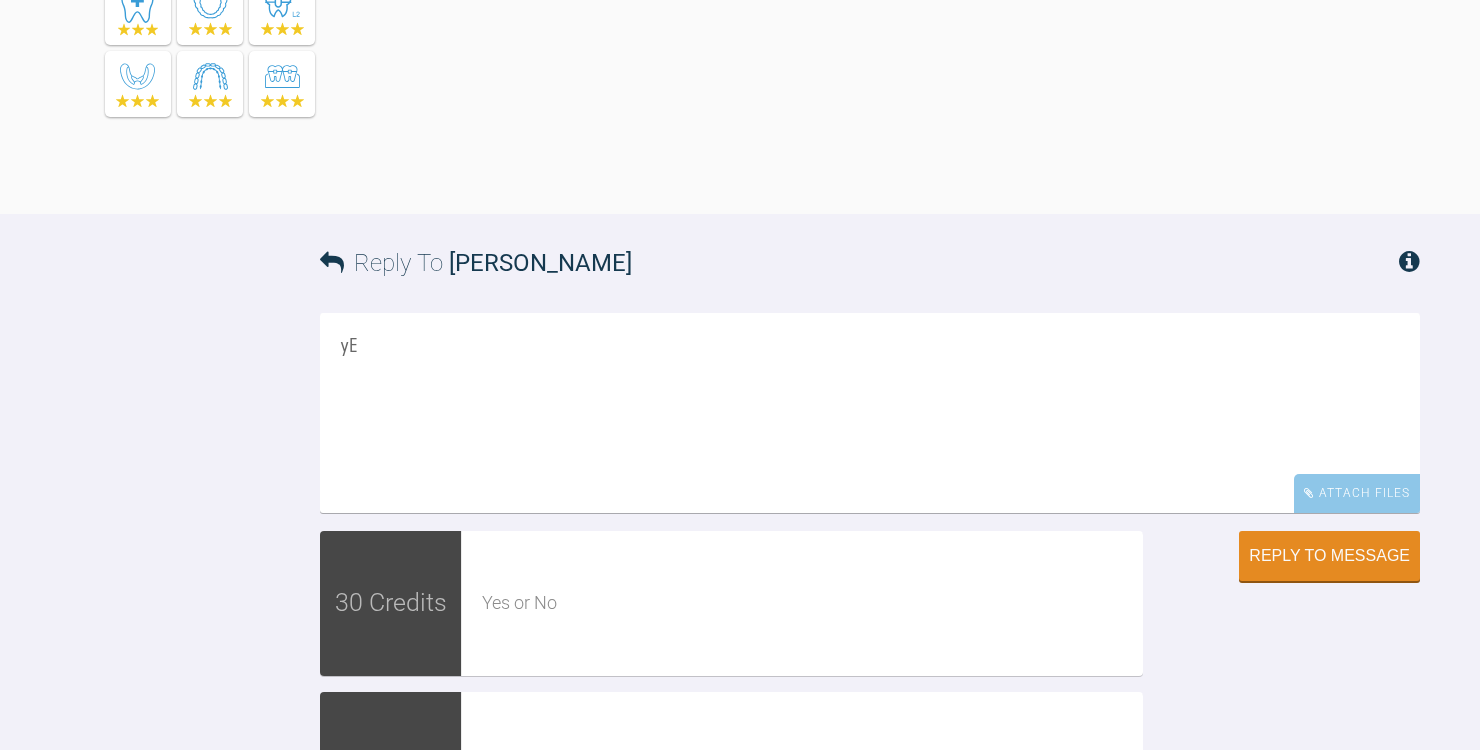 type on "y" 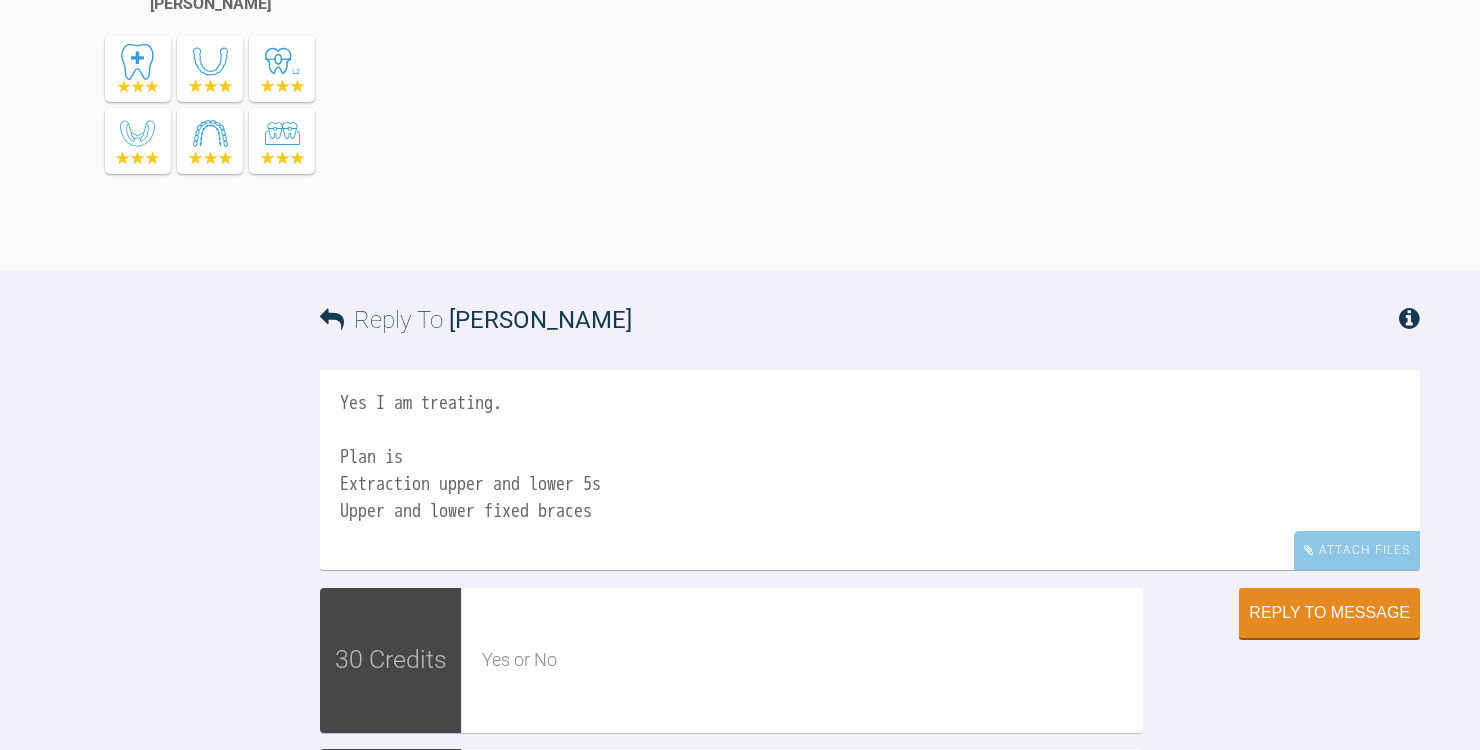 scroll, scrollTop: 2781, scrollLeft: 0, axis: vertical 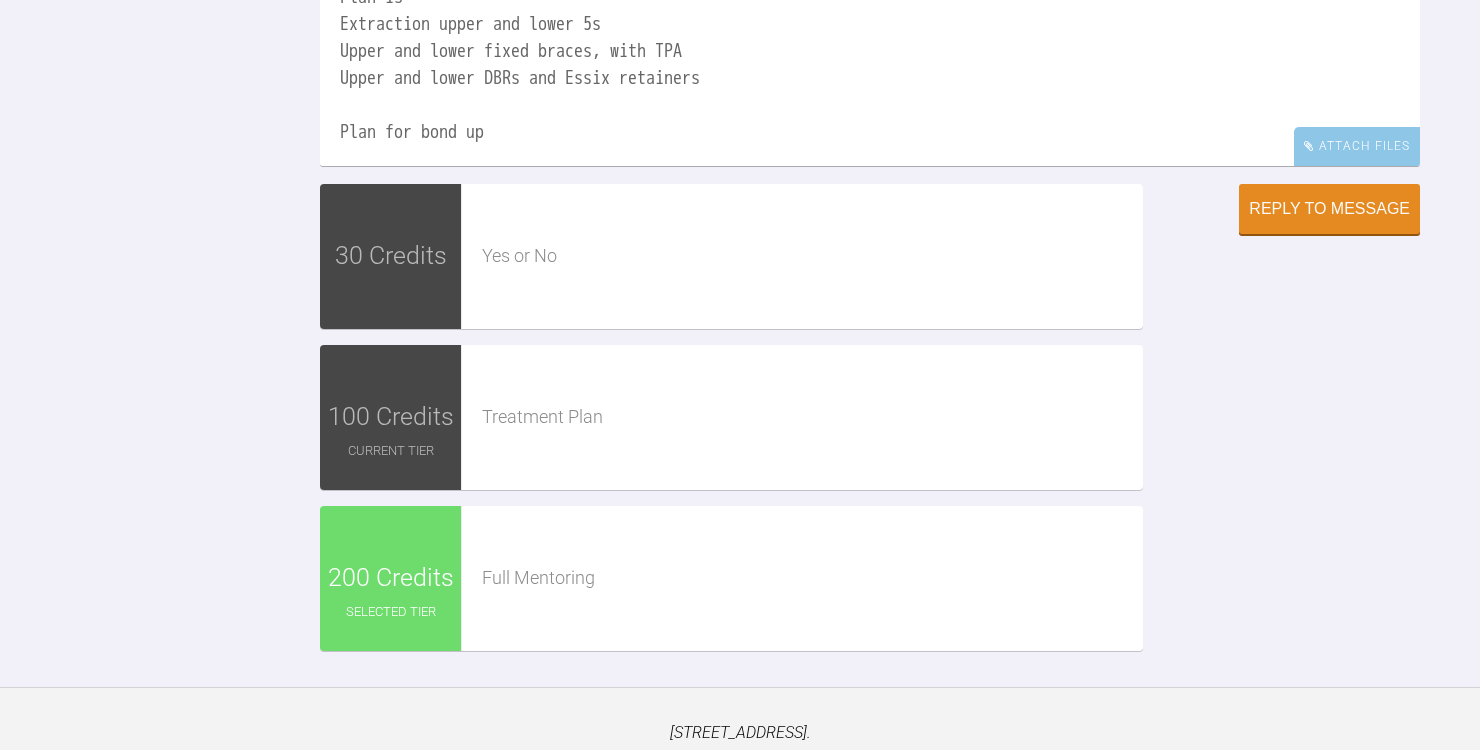 click on "Yes I am treating.
Plan is
Extraction upper and lower 5s
Upper and lower fixed braces, with TPA
Upper and lower DBRs and Essix retainers
Plan for bond up" at bounding box center (870, 66) 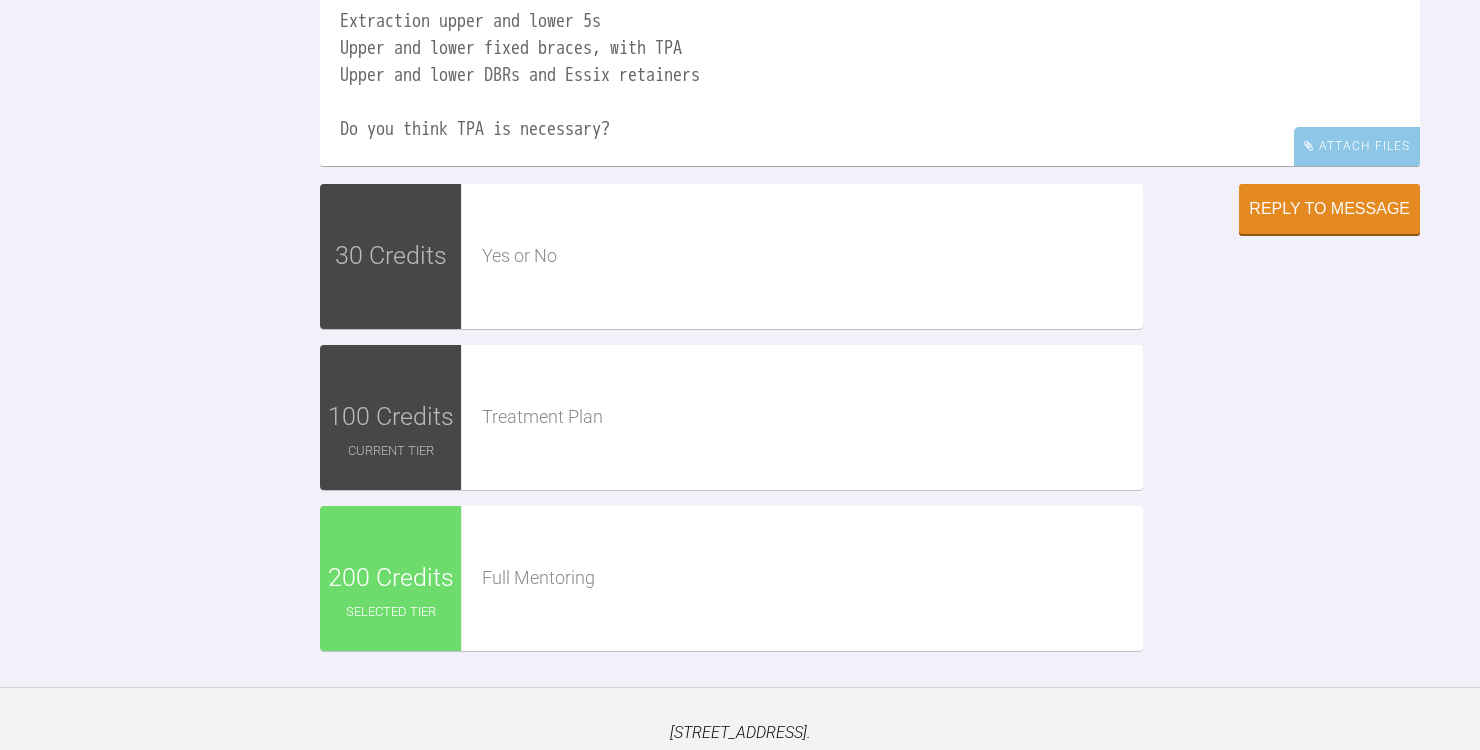 scroll, scrollTop: 137, scrollLeft: 0, axis: vertical 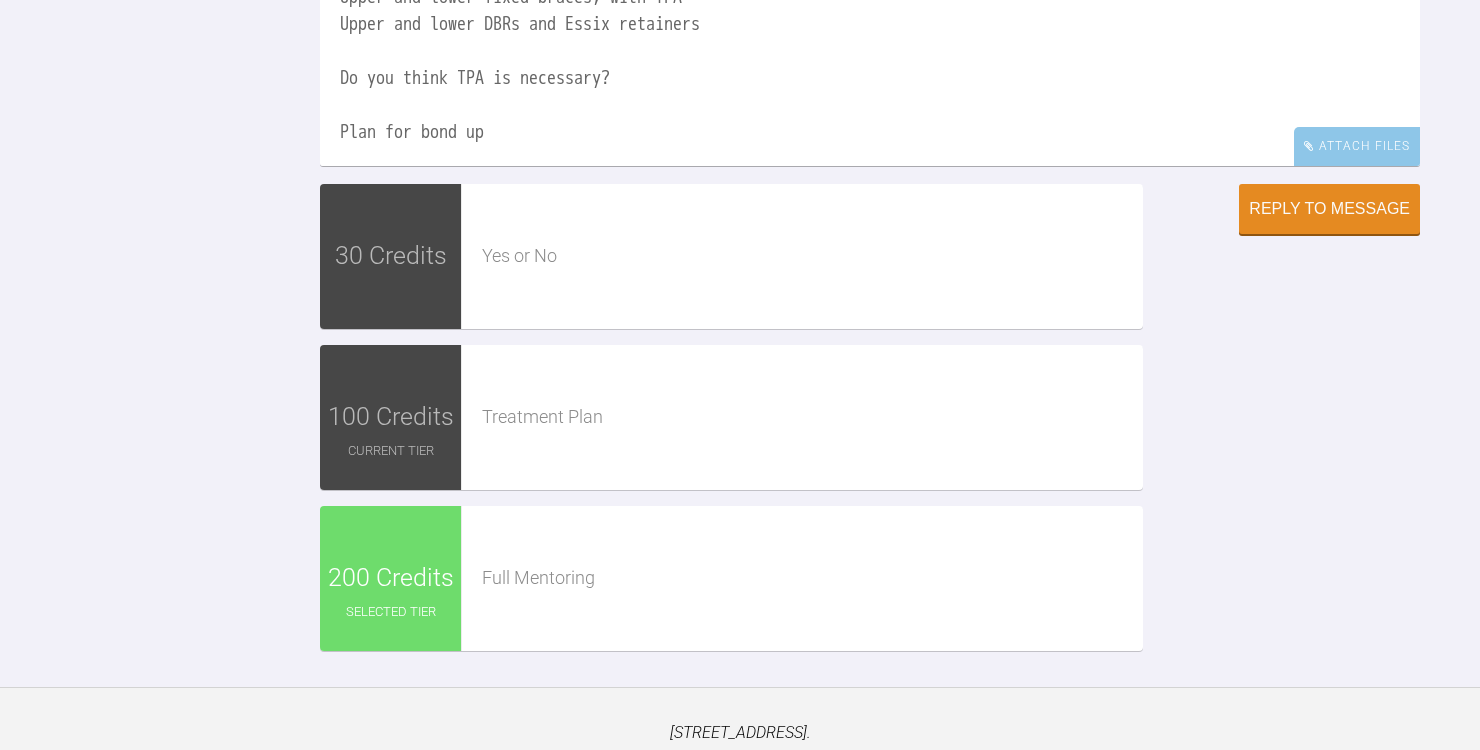 click on "Yes I am treating.
Plan is
Extraction upper and lower 5s
Upper and lower fixed braces, with TPA
Upper and lower DBRs and Essix retainers
Do you think TPA is necessary?
Plan for bond up" at bounding box center (870, 66) 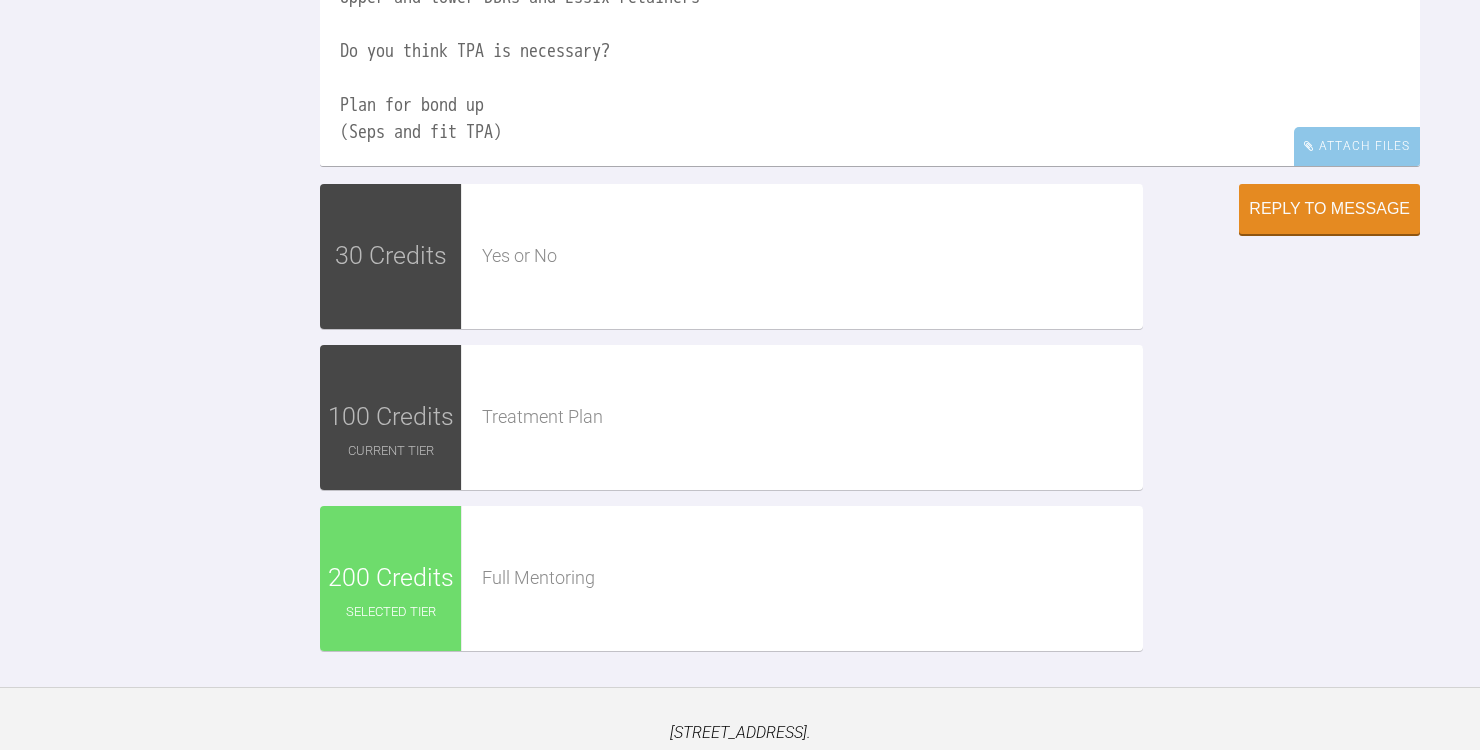 click on "Yes I am treating.
Plan is
Extraction upper and lower 5s
Upper and lower fixed braces, with TPA
Upper and lower DBRs and Essix retainers
Do you think TPA is necessary?
Plan for bond up
(Seps and fit TPA)" at bounding box center [870, 66] 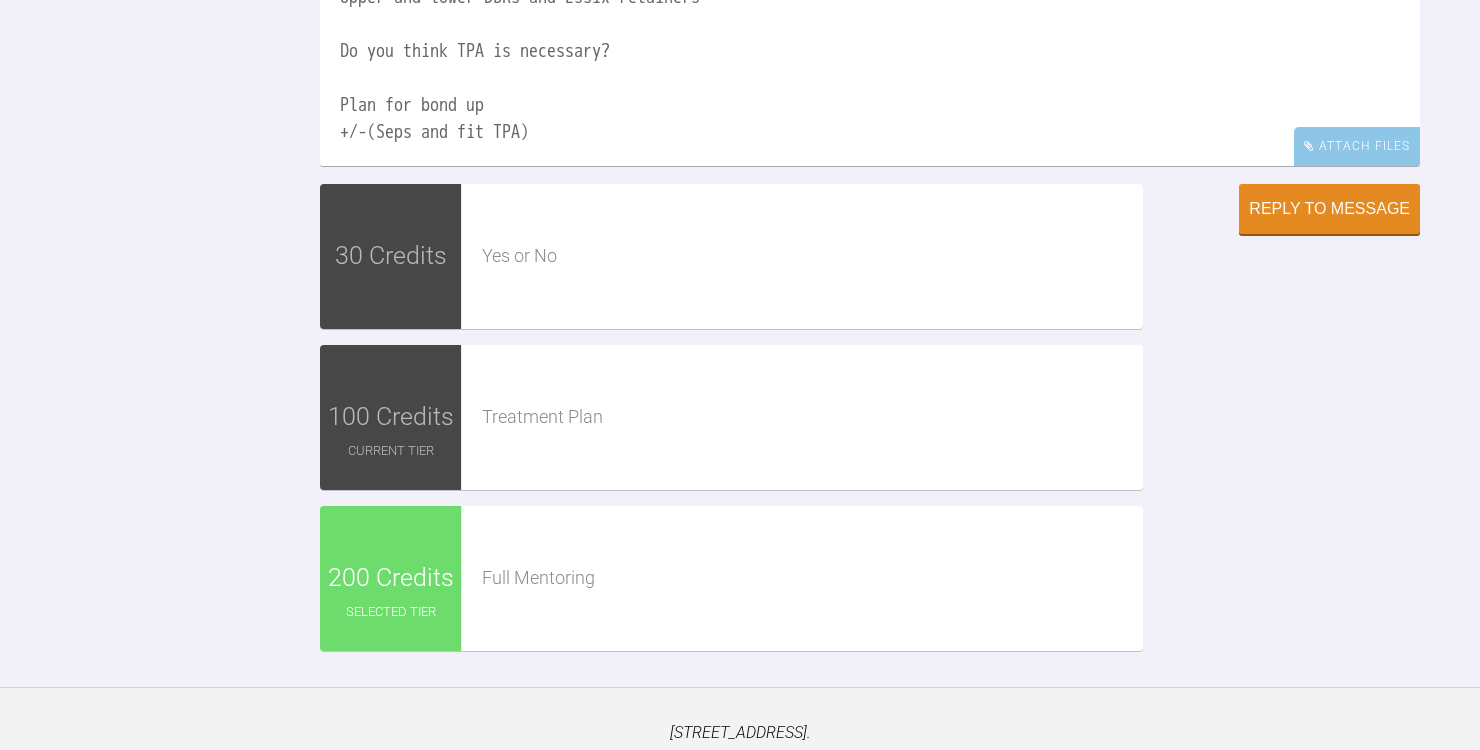click on "Yes I am treating.
Plan is
Extraction upper and lower 5s
Upper and lower fixed braces, with TPA
Upper and lower DBRs and Essix retainers
Do you think TPA is necessary?
Plan for bond up
+/-(Seps and fit TPA)" at bounding box center [870, 66] 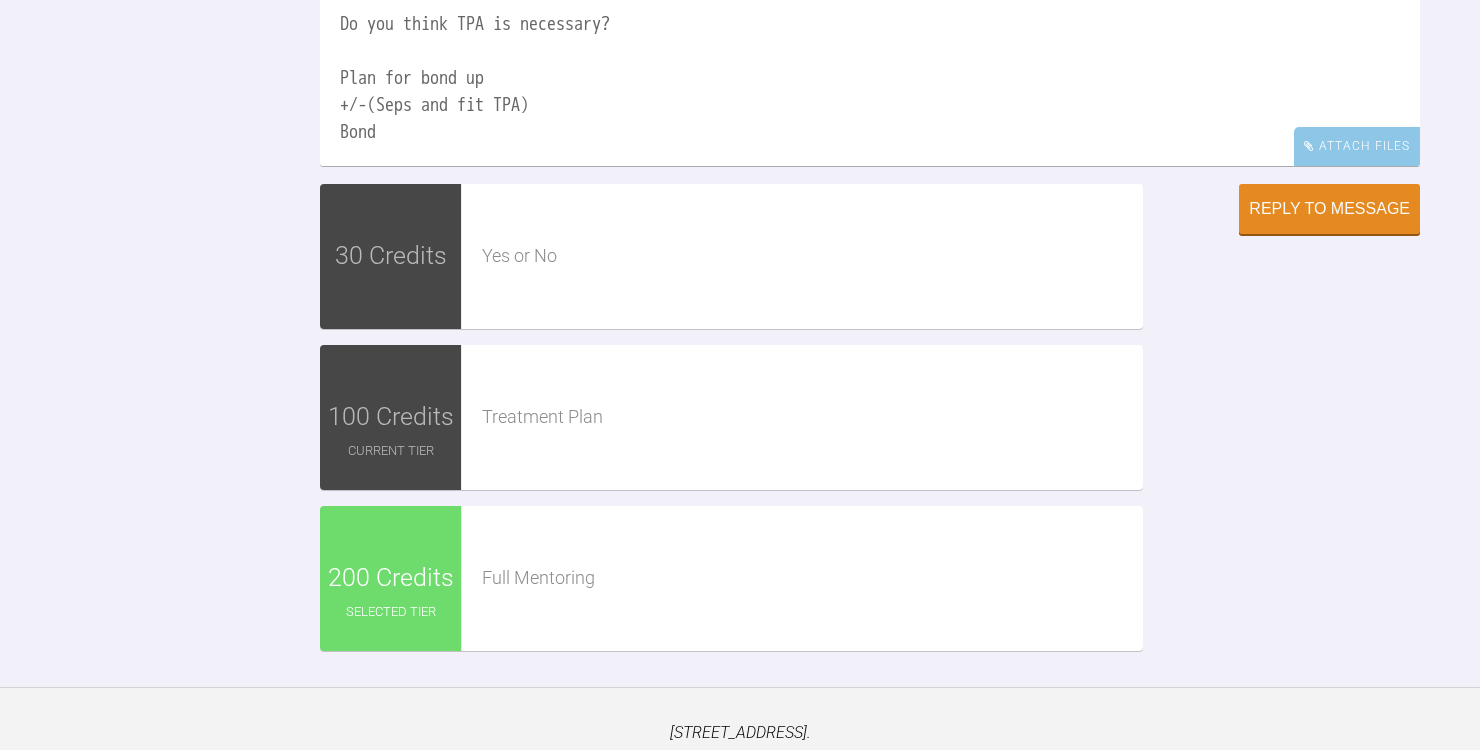 scroll, scrollTop: 191, scrollLeft: 0, axis: vertical 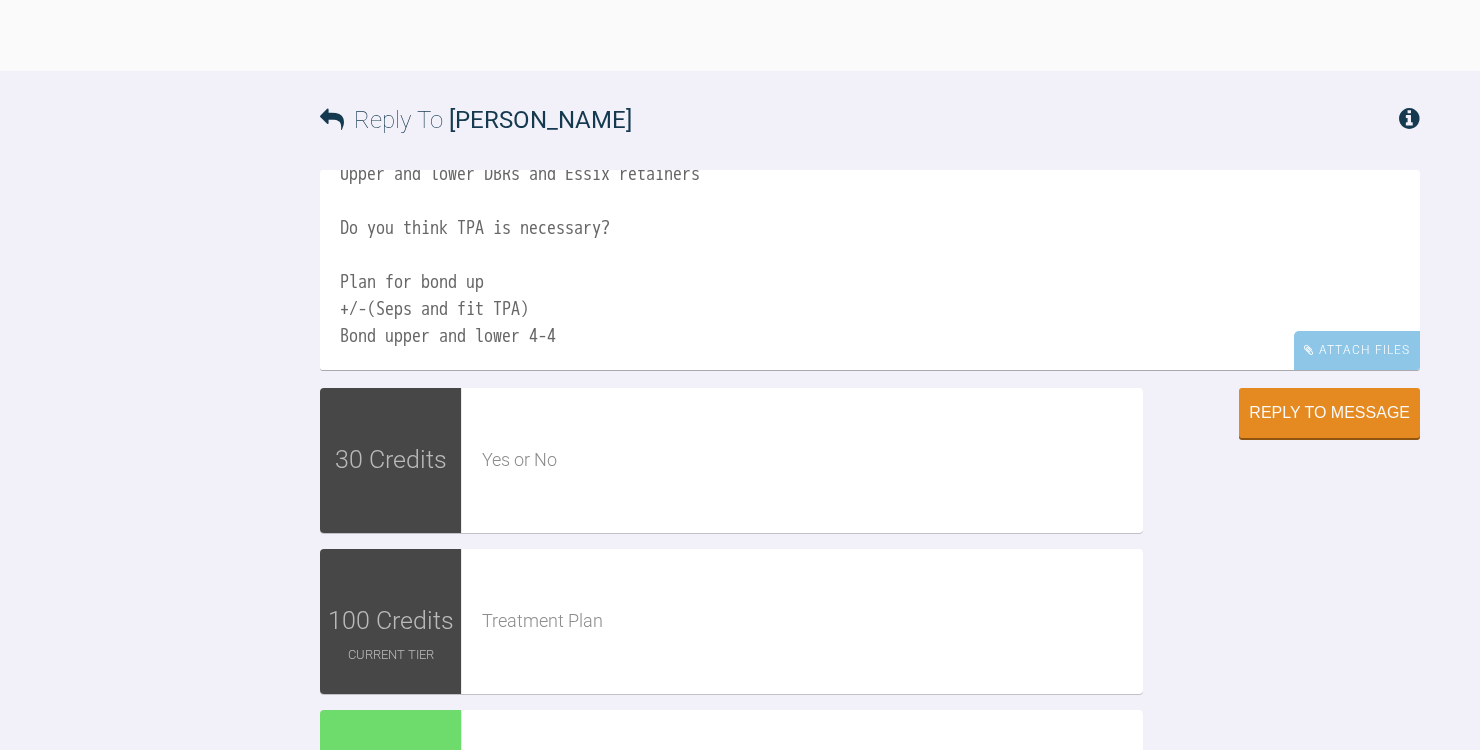 click on "Yes I am treating.
Plan is
Extraction upper and lower 5s
Upper and lower fixed braces, with TPA
Upper and lower DBRs and Essix retainers
Do you think TPA is necessary?
Plan for bond up
+/-(Seps and fit TPA)
Bond upper and lower 4-4" at bounding box center [870, 270] 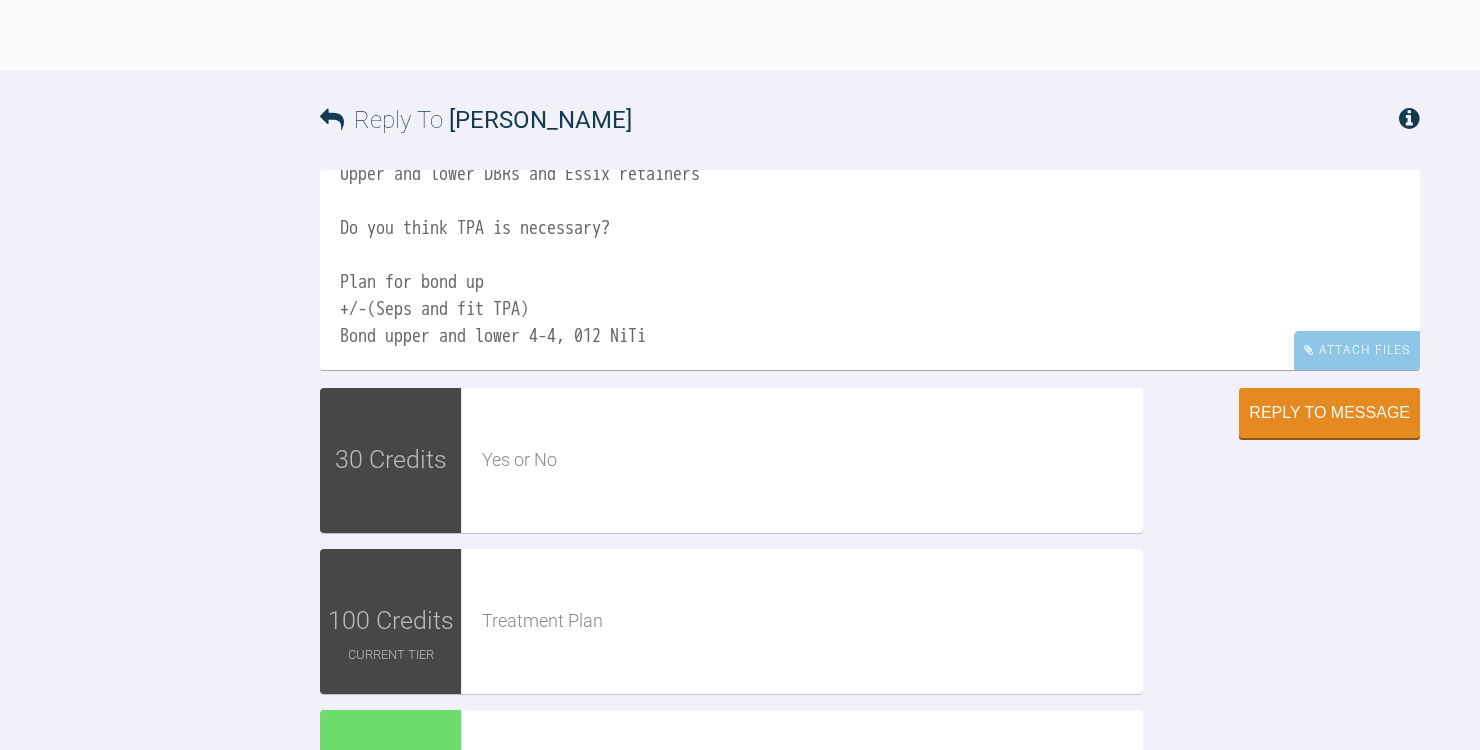 scroll, scrollTop: 218, scrollLeft: 0, axis: vertical 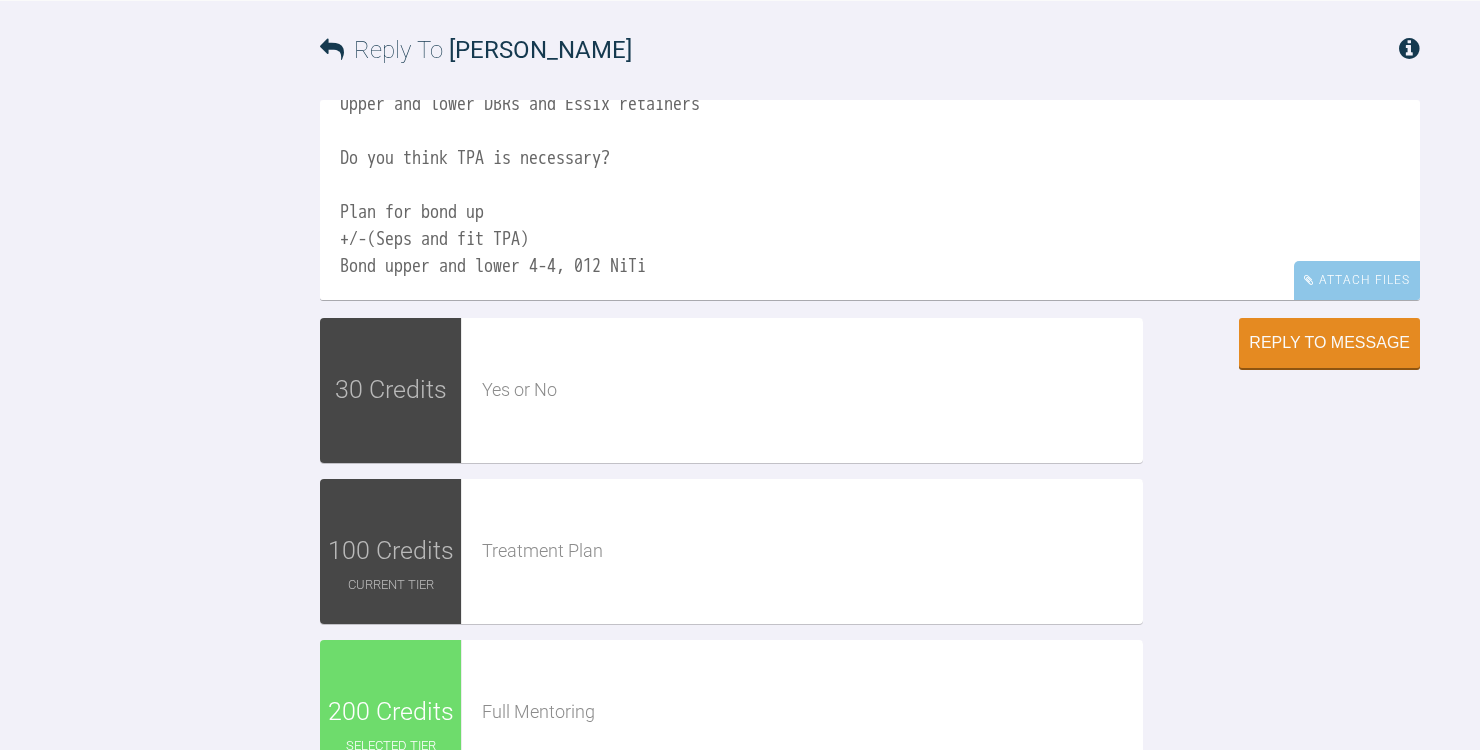 click on "Yes I am treating.
Plan is
Extraction upper and lower 5s
Upper and lower fixed braces, with TPA
Upper and lower DBRs and Essix retainers
Do you think TPA is necessary?
Plan for bond up
+/-(Seps and fit TPA)
Bond upper and lower 4-4, 012 NiTi" at bounding box center (870, 200) 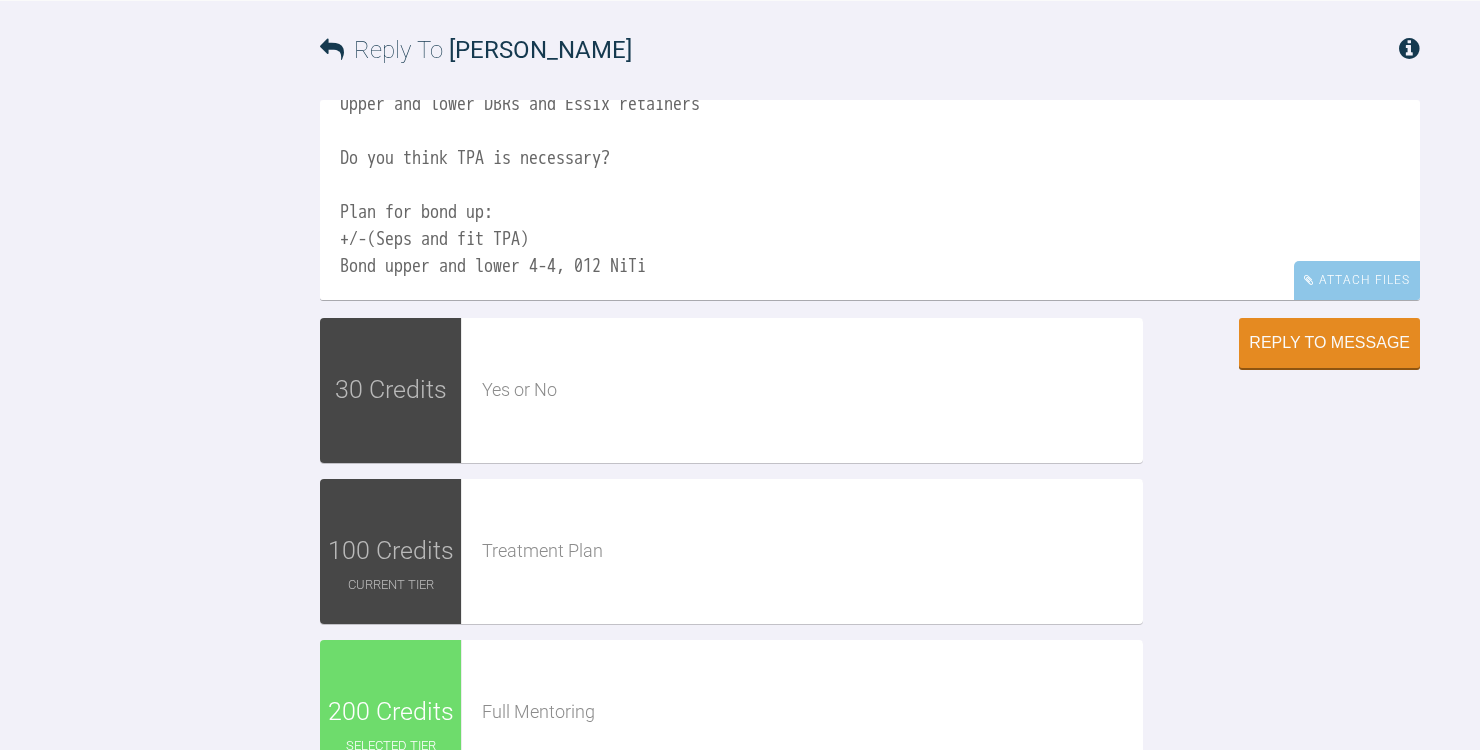 scroll, scrollTop: 0, scrollLeft: 0, axis: both 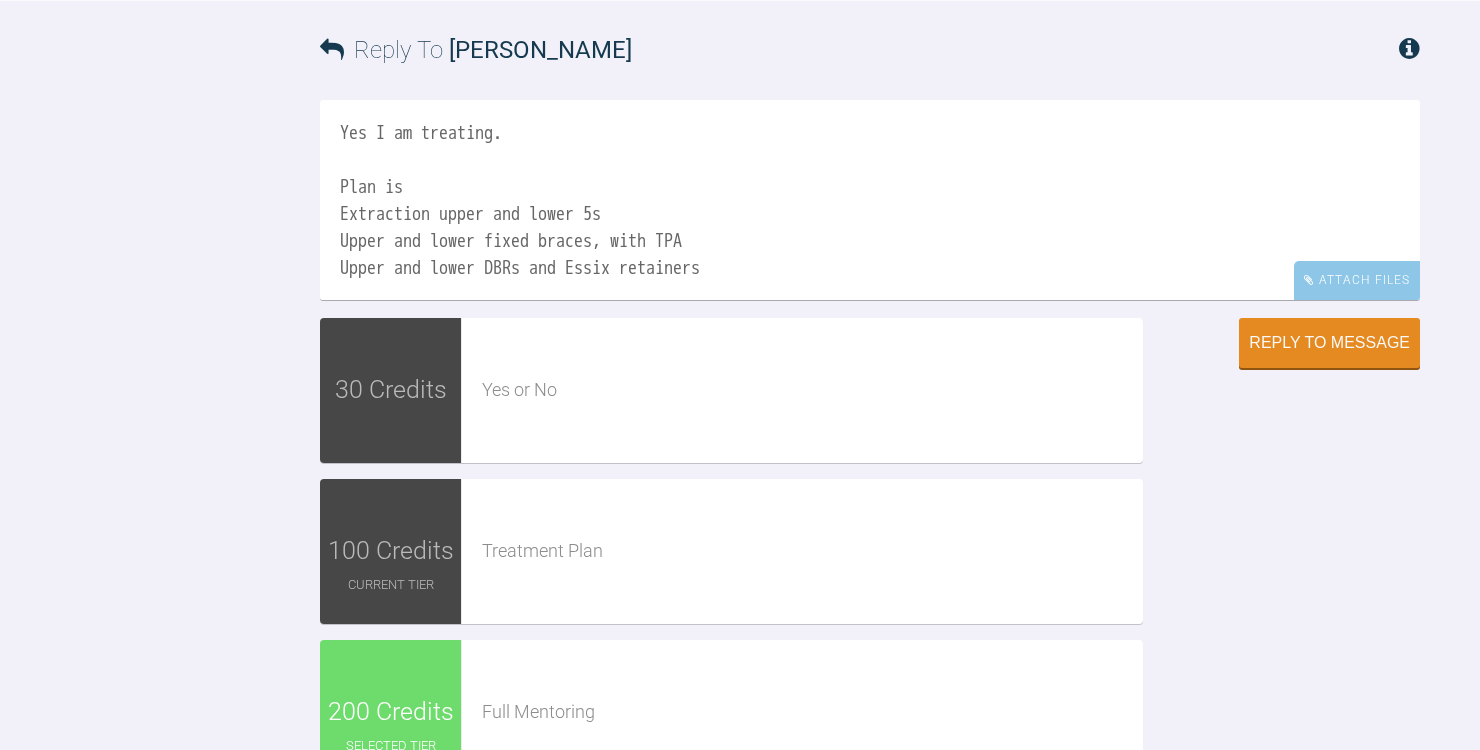 click on "Yes I am treating.
Plan is
Extraction upper and lower 5s
Upper and lower fixed braces, with TPA
Upper and lower DBRs and Essix retainers
Do you think TPA is necessary?
Plan for bond up:
+/-(Seps and fit TPA)
Bond upper and lower 4-4, 012 NiTi" at bounding box center (870, 200) 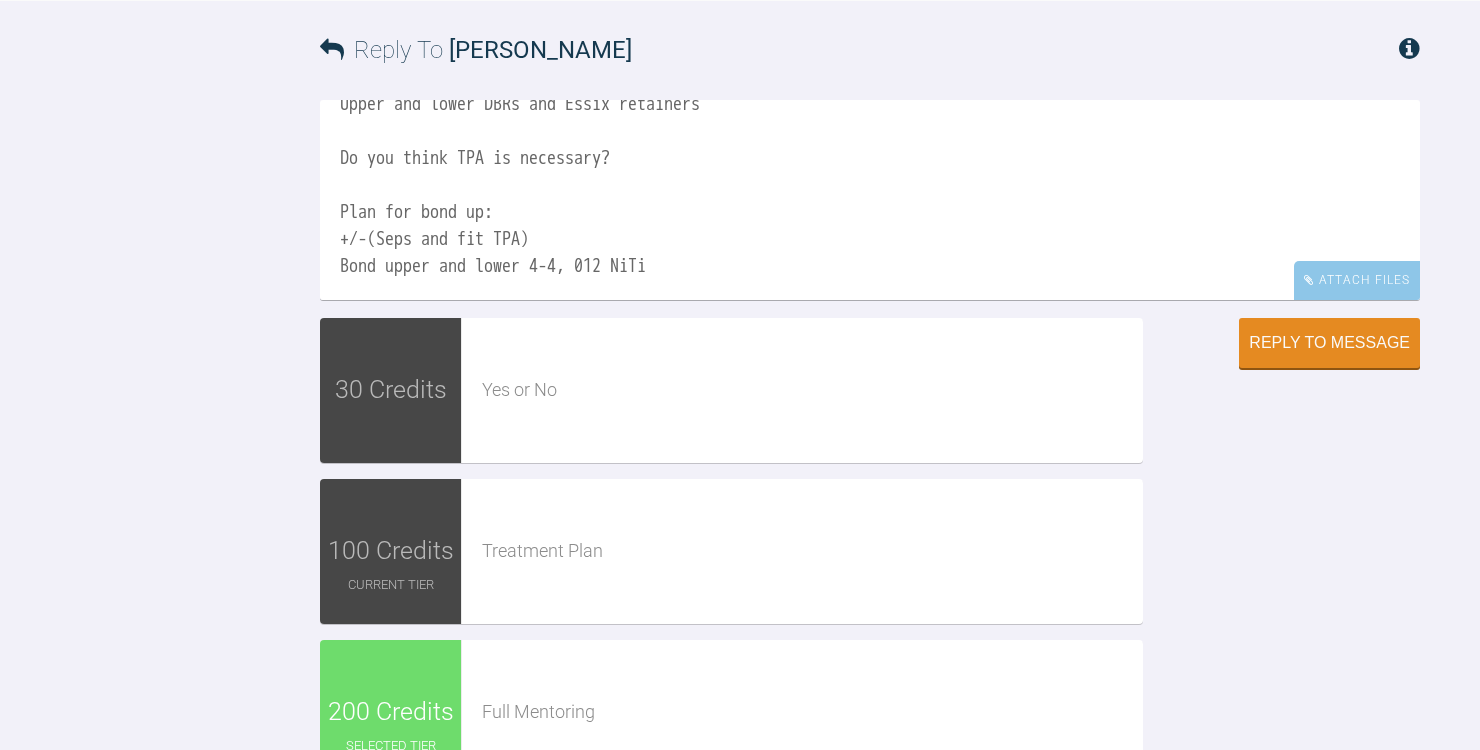 scroll, scrollTop: 218, scrollLeft: 0, axis: vertical 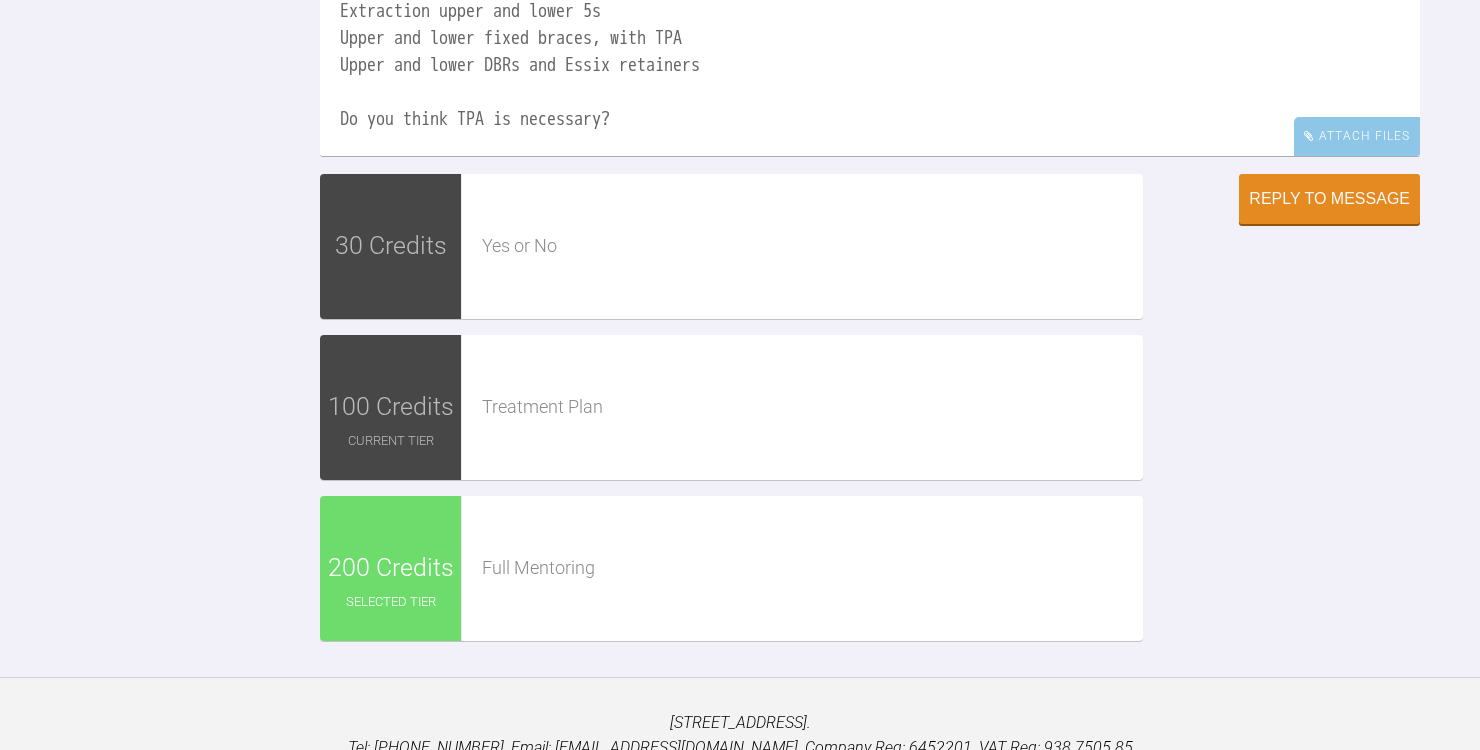 drag, startPoint x: 751, startPoint y: 253, endPoint x: 647, endPoint y: 246, distance: 104.23531 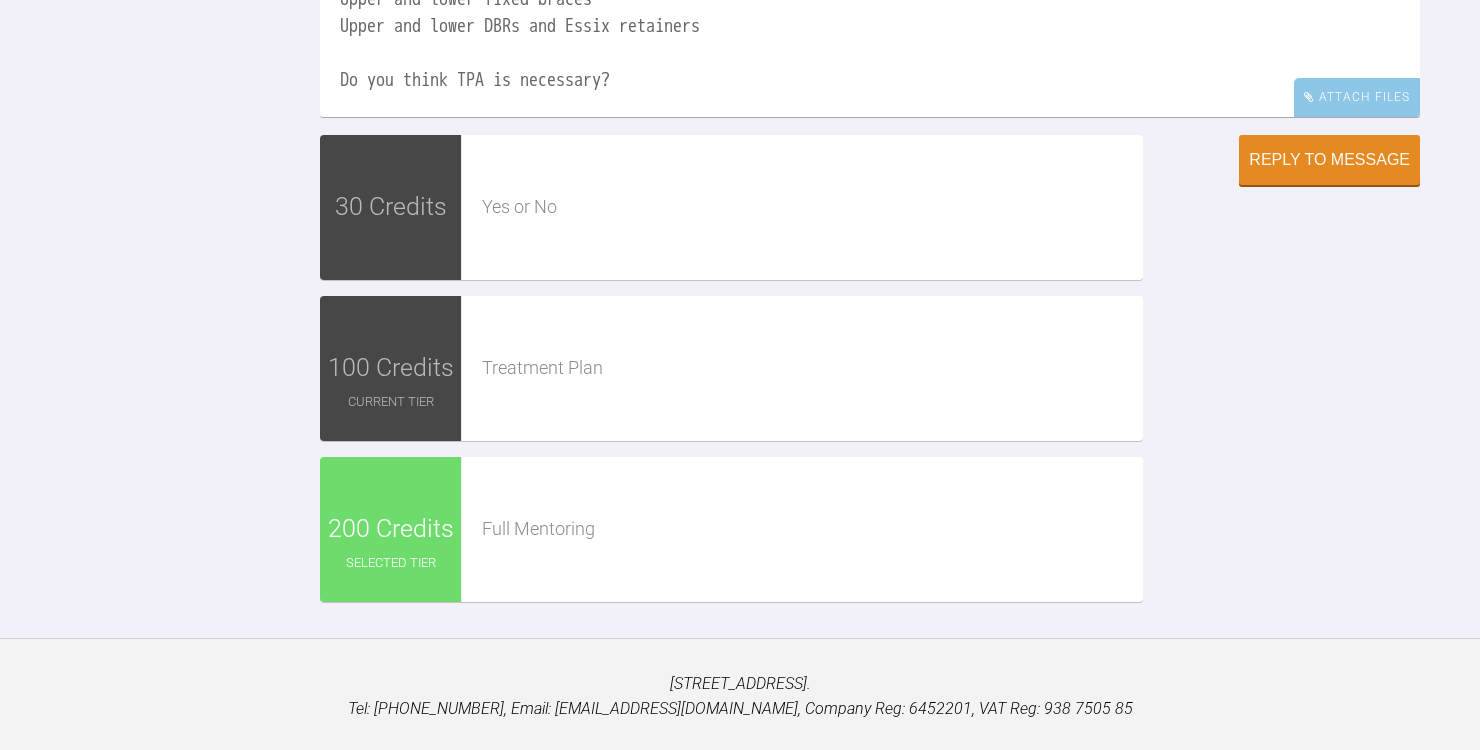 scroll, scrollTop: 3229, scrollLeft: 0, axis: vertical 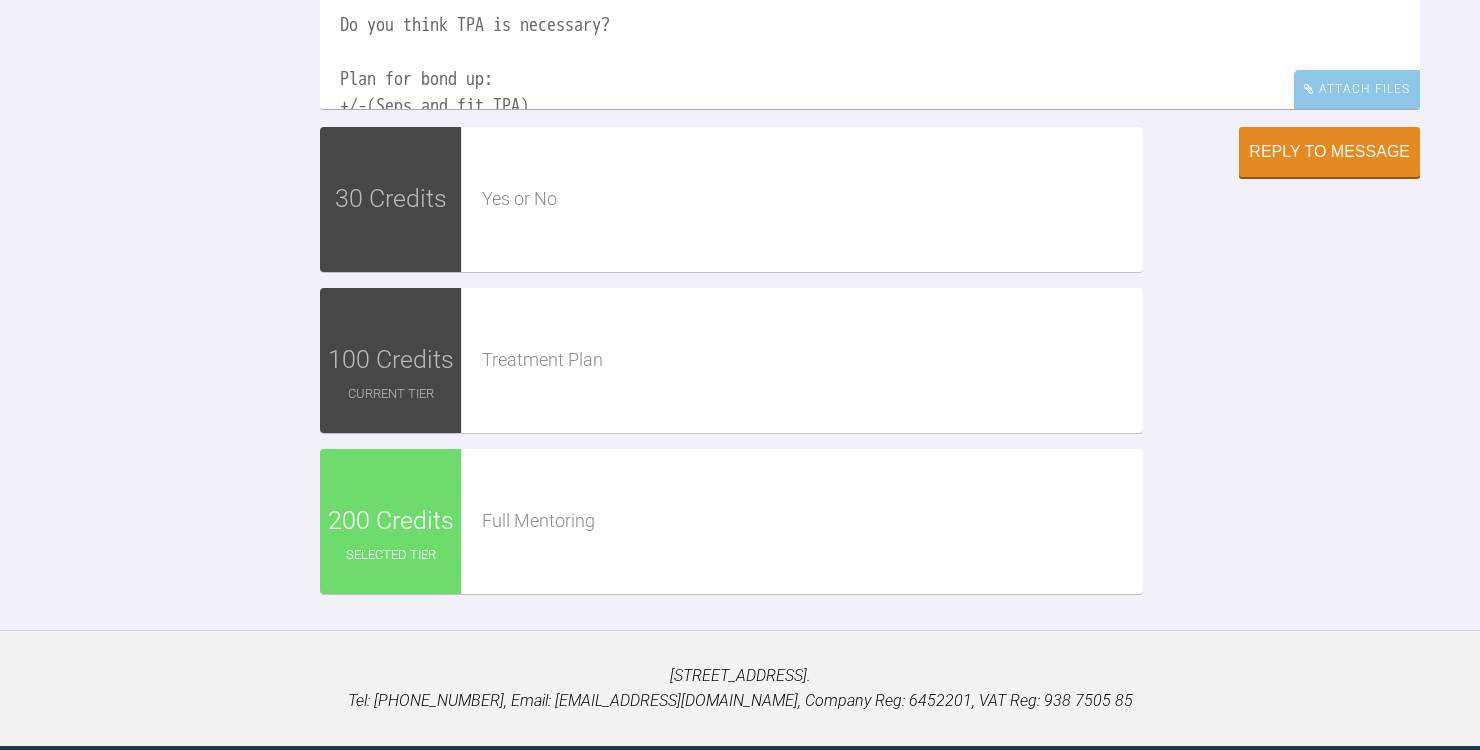 click on "Yes I am treating.
Plan is:
Extraction upper and lower 5s
Upper and lower fixed braces
Upper and lower DBRs and Essix retainers
Do you think TPA is necessary?
Plan for bond up:
+/-(Seps and fit TPA)
Bond upper and lower 4-4, 012 NiTi" at bounding box center (870, 9) 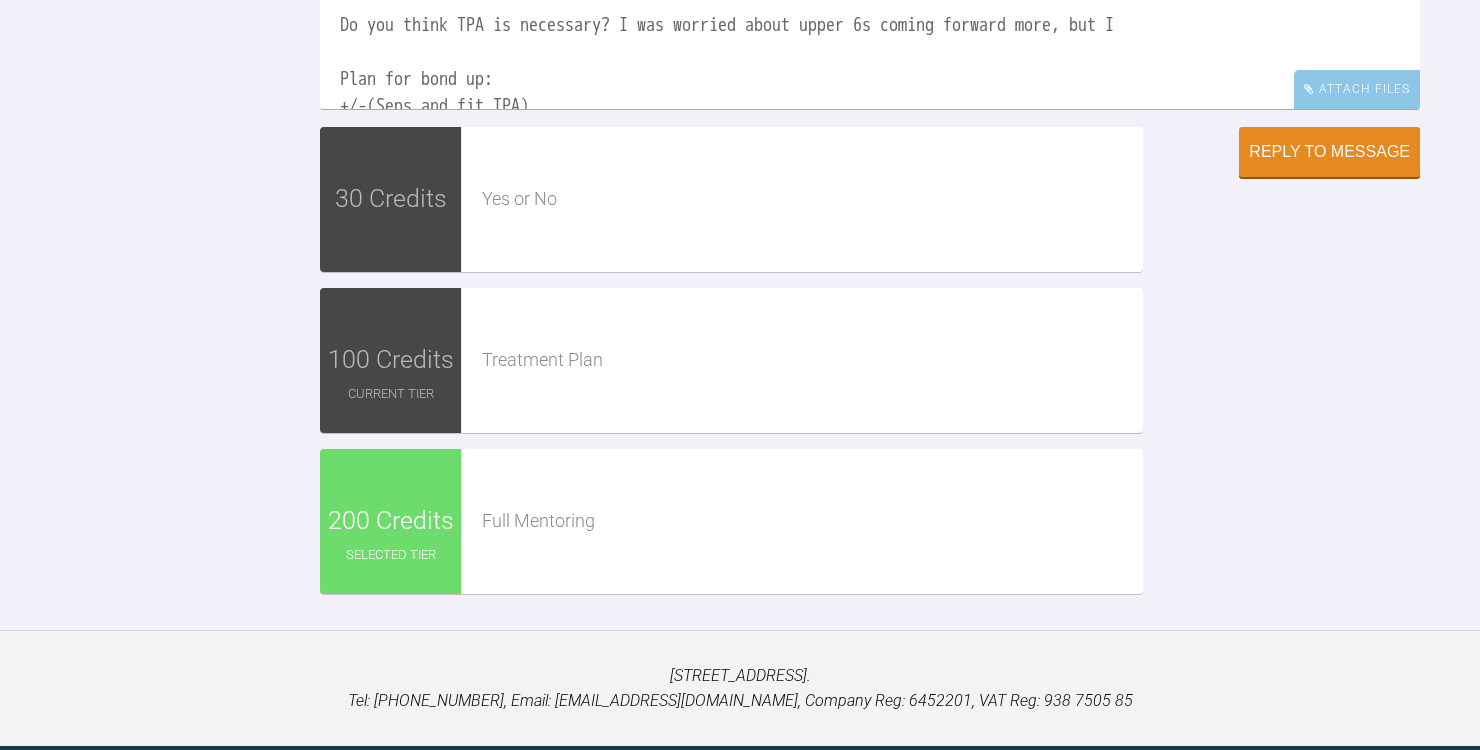 click on "Yes I am treating.
Plan is:
Extraction upper and lower 5s
Upper and lower fixed braces
Upper and lower DBRs and Essix retainers
Do you think TPA is necessary? I was worried about upper 6s coming forward more, but I
Plan for bond up:
+/-(Seps and fit TPA)
Bond upper and lower 4-4, 012 NiTi" at bounding box center (870, 9) 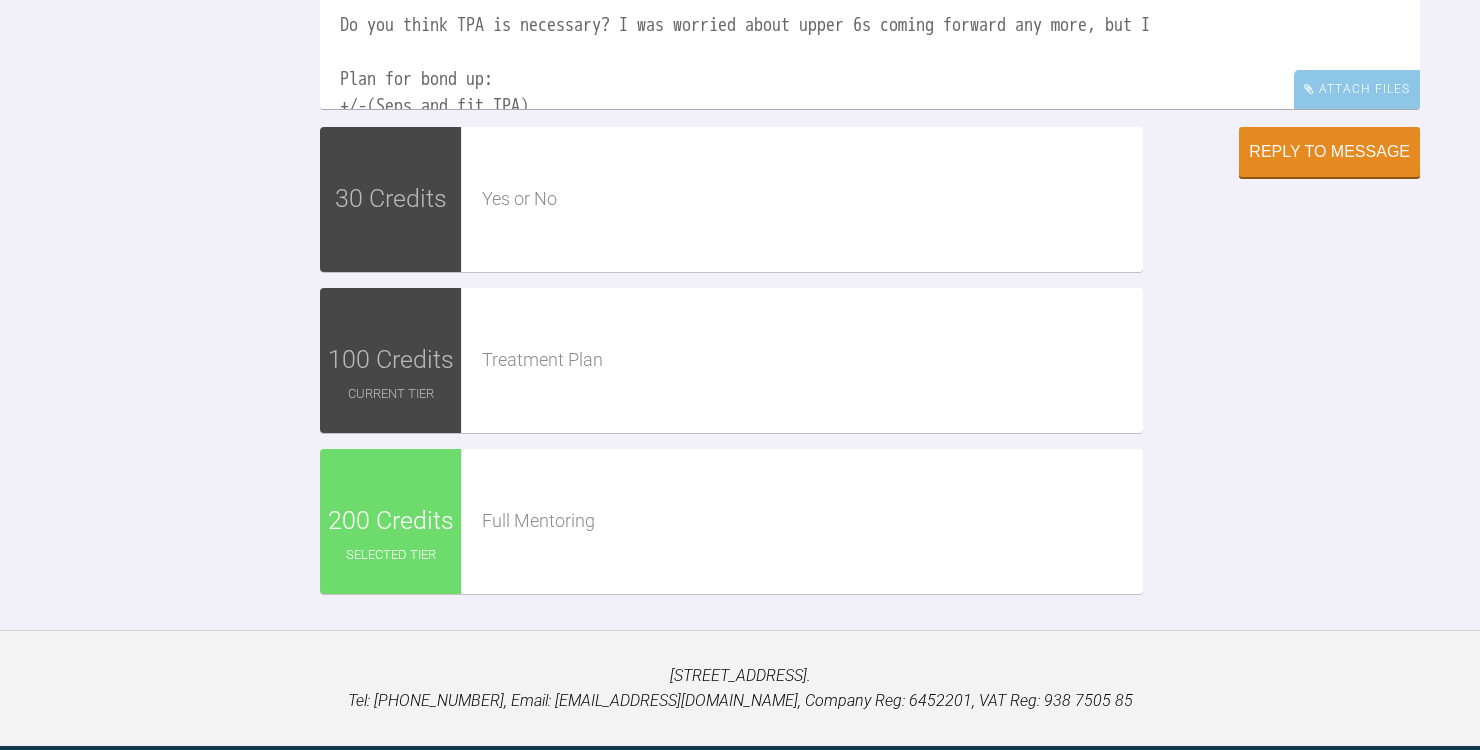 click on "Yes I am treating.
Plan is:
Extraction upper and lower 5s
Upper and lower fixed braces
Upper and lower DBRs and Essix retainers
Do you think TPA is necessary? I was worried about upper 6s coming forward any more, but I
Plan for bond up:
+/-(Seps and fit TPA)
Bond upper and lower 4-4, 012 NiTi" at bounding box center (870, 9) 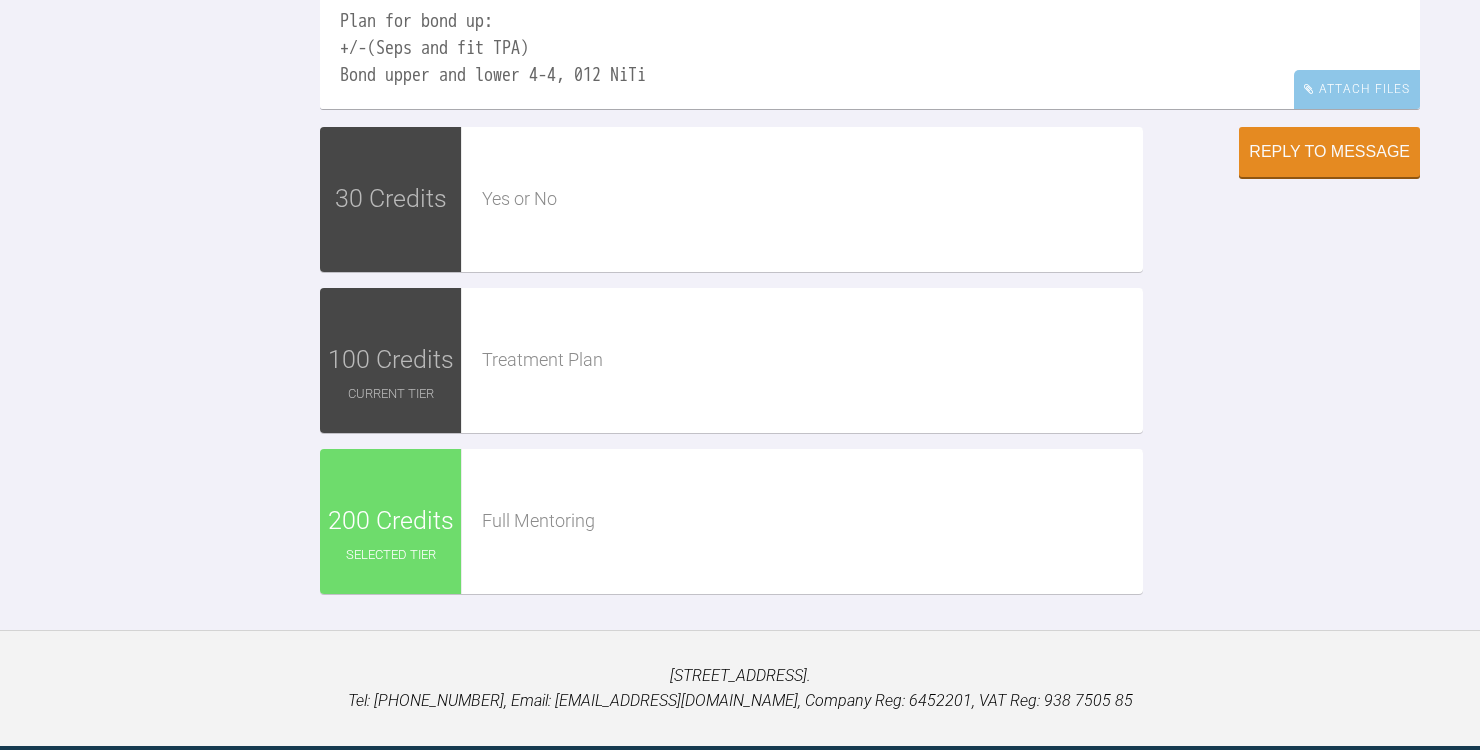 scroll, scrollTop: 245, scrollLeft: 0, axis: vertical 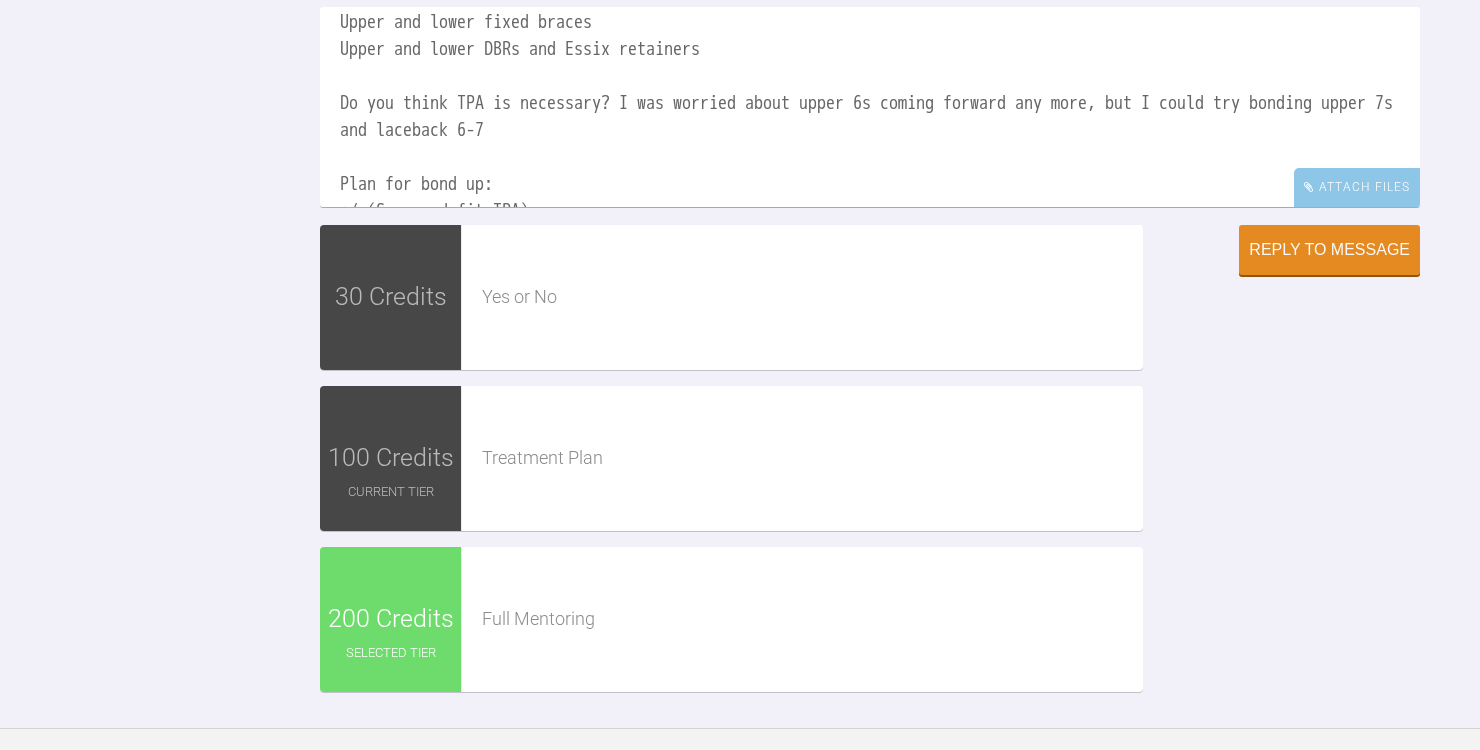 click on "Yes I am treating.
Plan is:
Extraction upper and lower 5s
Upper and lower fixed braces
Upper and lower DBRs and Essix retainers
Do you think TPA is necessary? I was worried about upper 6s coming forward any more, but I could try bonding upper 7s and laceback 6-7
Plan for bond up:
+/-(Seps and fit TPA)
Bond upper and lower 4-4, 012 NiTi" at bounding box center (870, 107) 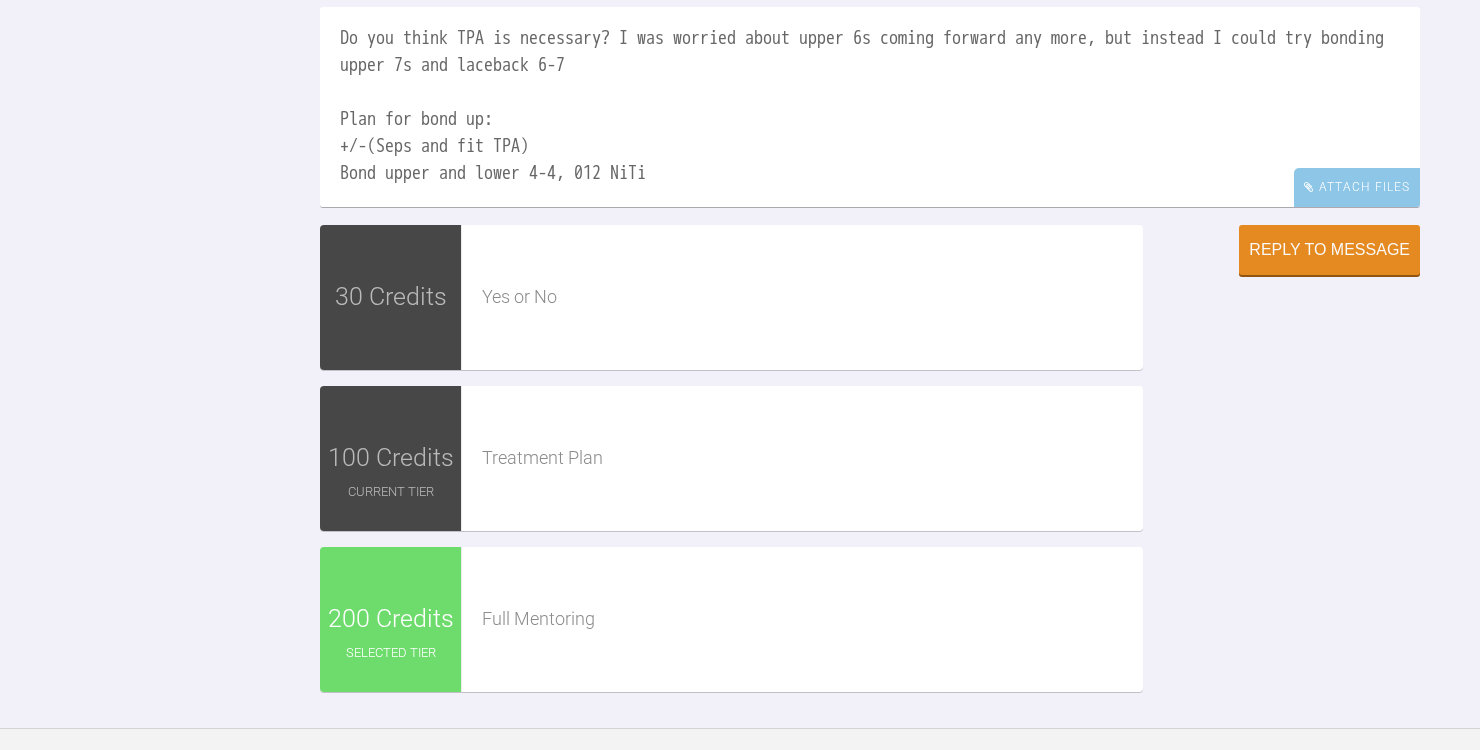 scroll, scrollTop: 214, scrollLeft: 0, axis: vertical 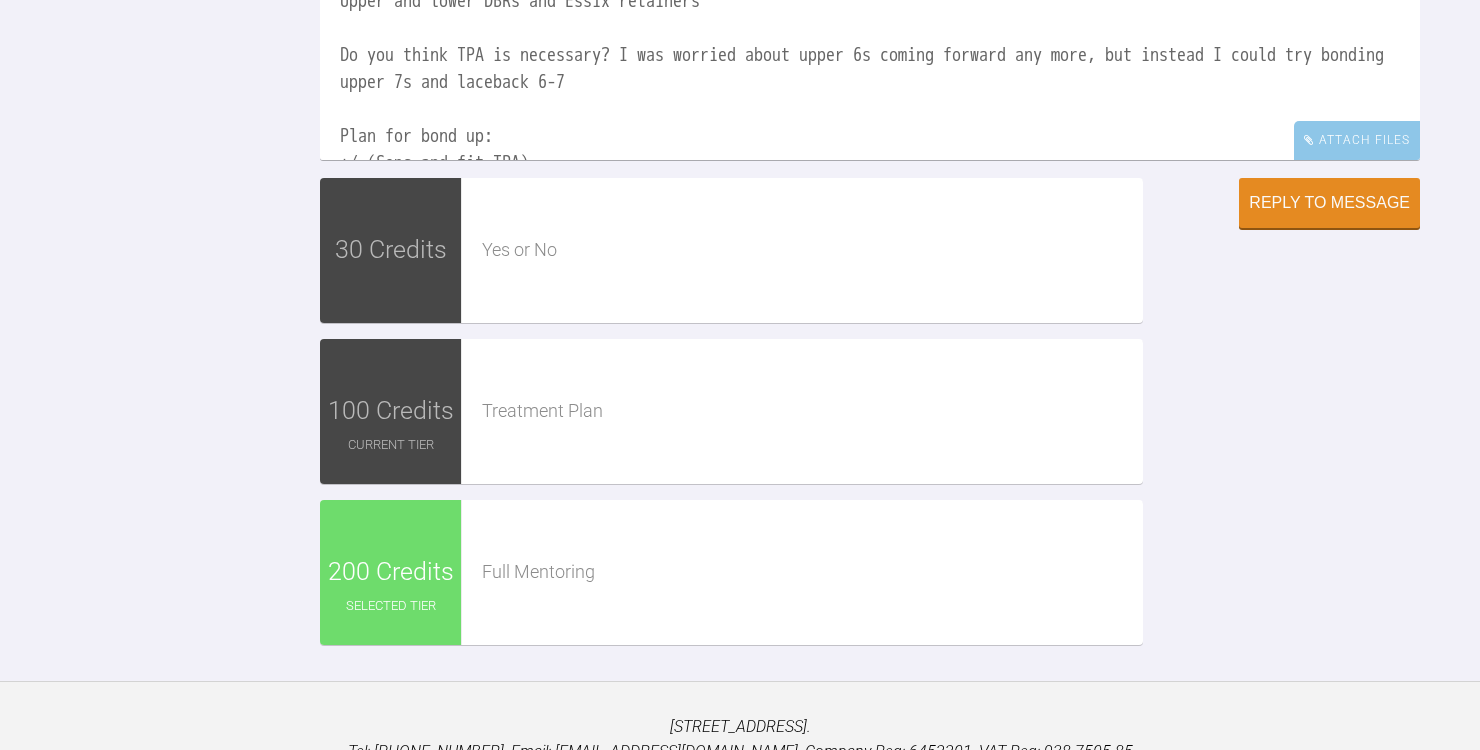click on "Yes I am treating.
Plan is:
Extraction upper and lower 5s
Upper and lower fixed braces
Upper and lower DBRs and Essix retainers
Do you think TPA is necessary? I was worried about upper 6s coming forward any more, but instead I could try bonding upper 7s and laceback 6-7
Plan for bond up:
+/-(Seps and fit TPA)
Bond upper and lower 4-4, 012 NiTi" at bounding box center (870, 60) 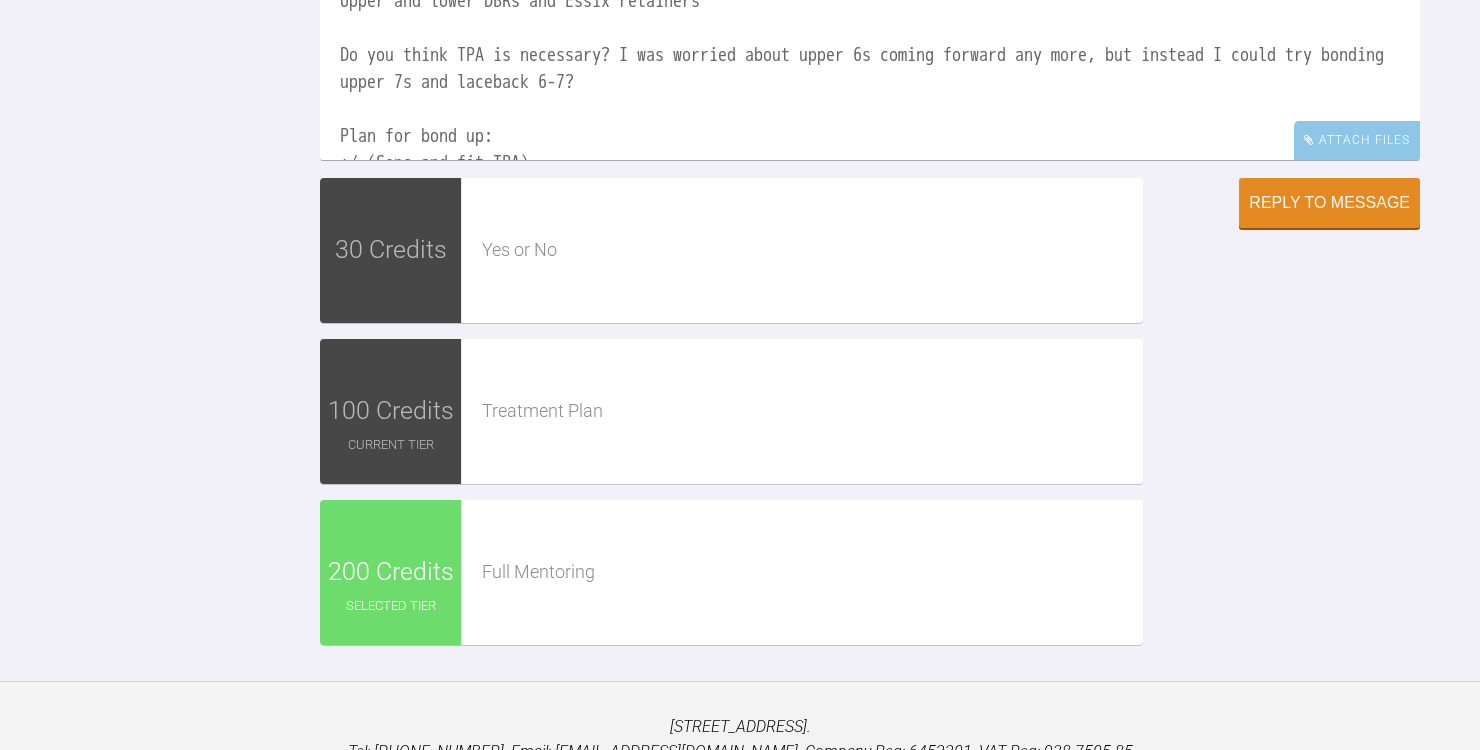 scroll, scrollTop: 245, scrollLeft: 0, axis: vertical 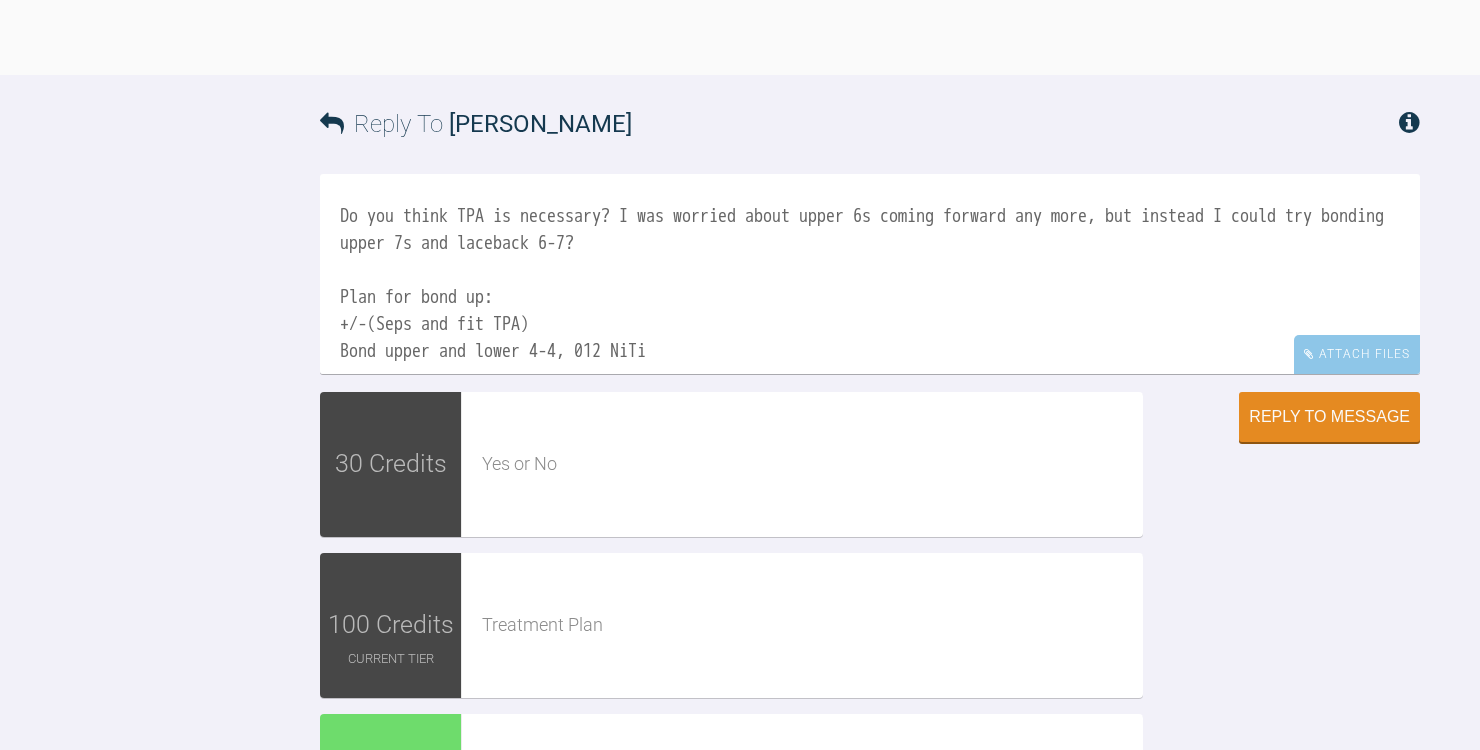drag, startPoint x: 539, startPoint y: 425, endPoint x: 920, endPoint y: 476, distance: 384.39822 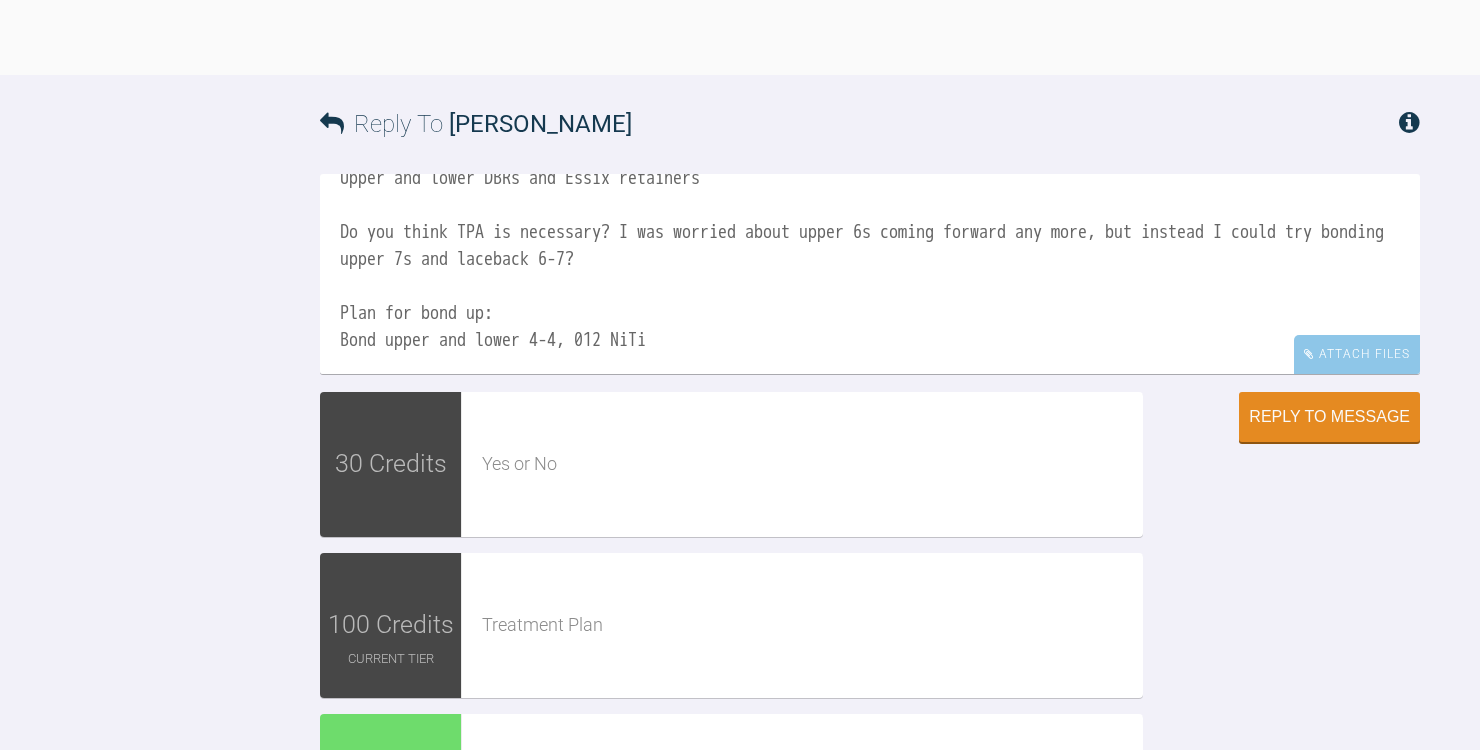 click on "Yes I am treating.
Plan is:
Extraction upper and lower 5s
Upper and lower fixed braces
Upper and lower DBRs and Essix retainers
Do you think TPA is necessary? I was worried about upper 6s coming forward any more, but instead I could try bonding upper 7s and laceback 6-7?
Plan for bond up:
Bond upper and lower 4-4, 012 NiTi" at bounding box center [870, 274] 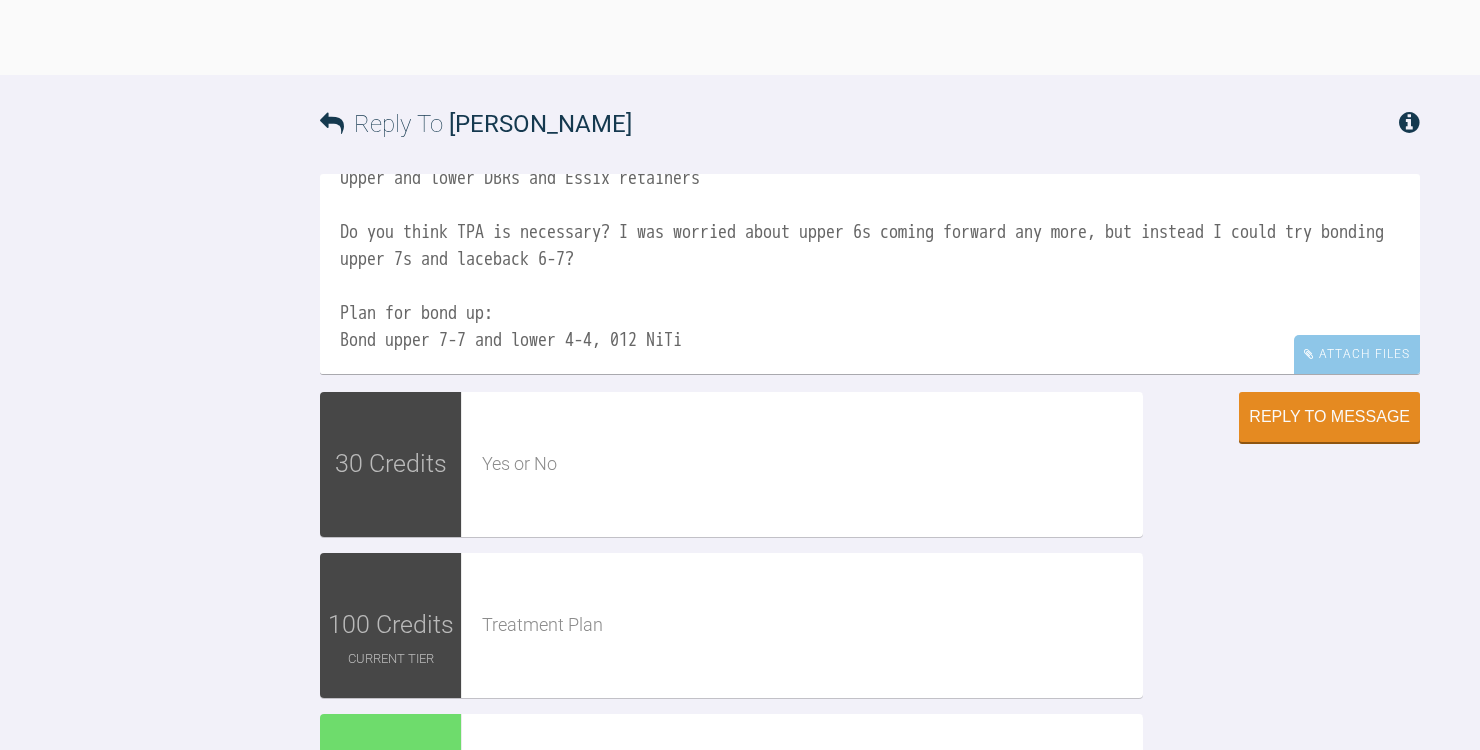 drag, startPoint x: 611, startPoint y: 537, endPoint x: 641, endPoint y: 539, distance: 30.066593 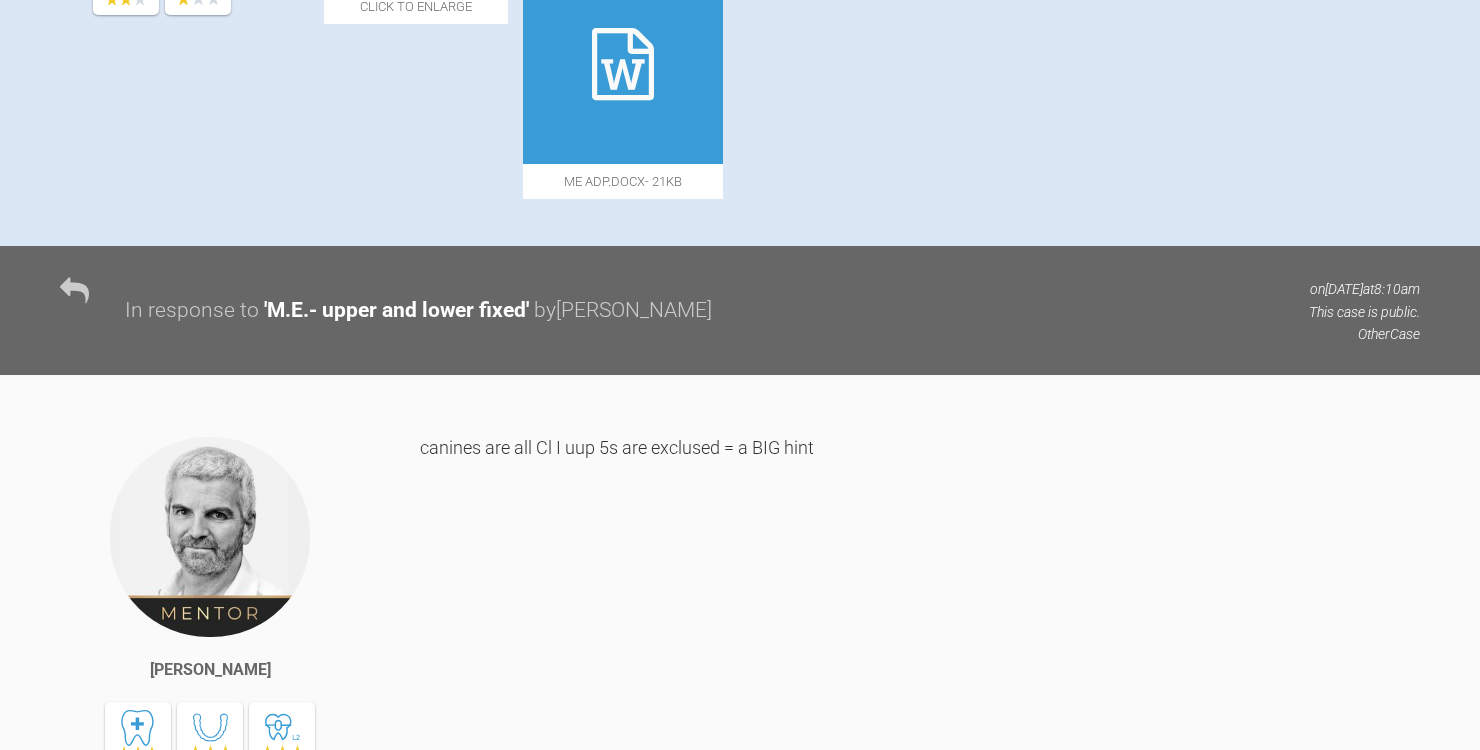 scroll, scrollTop: 789, scrollLeft: 0, axis: vertical 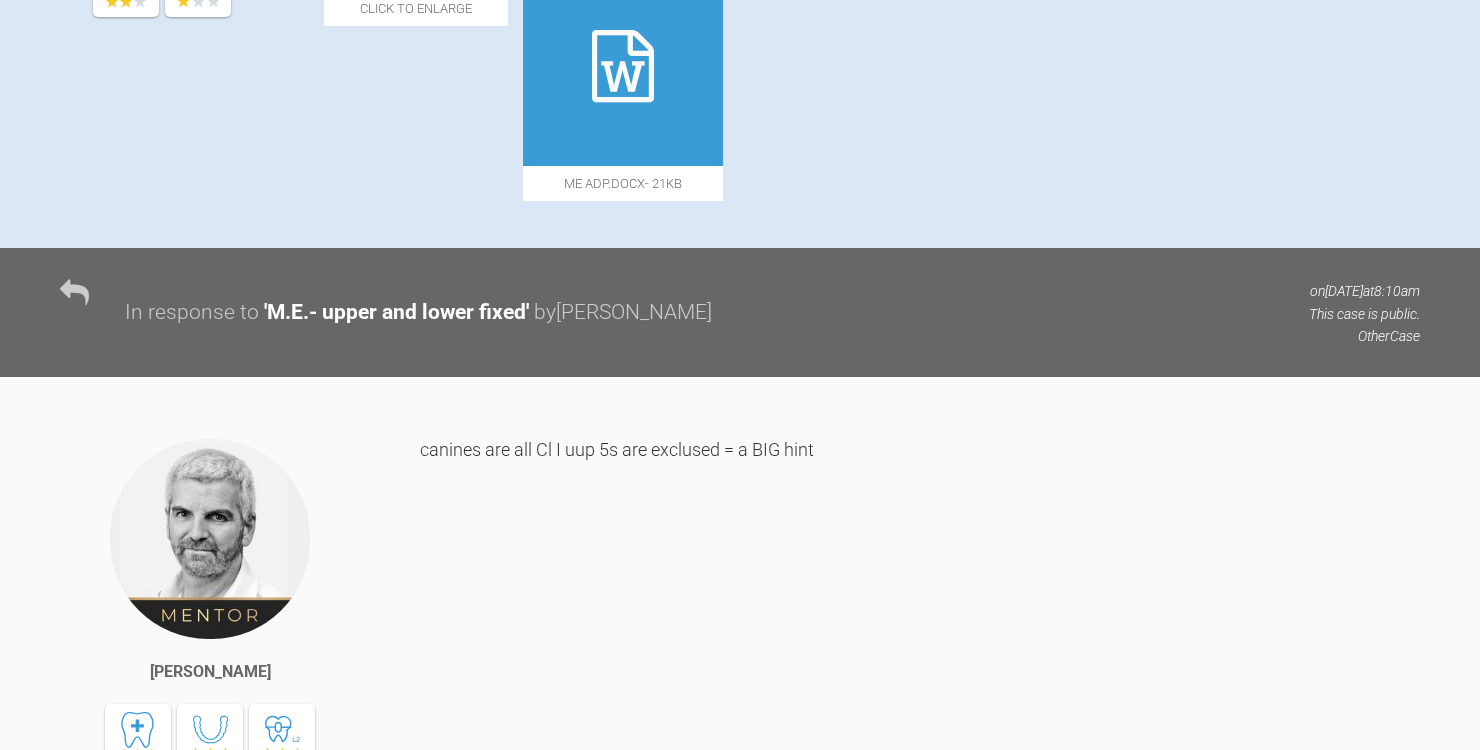 click at bounding box center (416, -22) 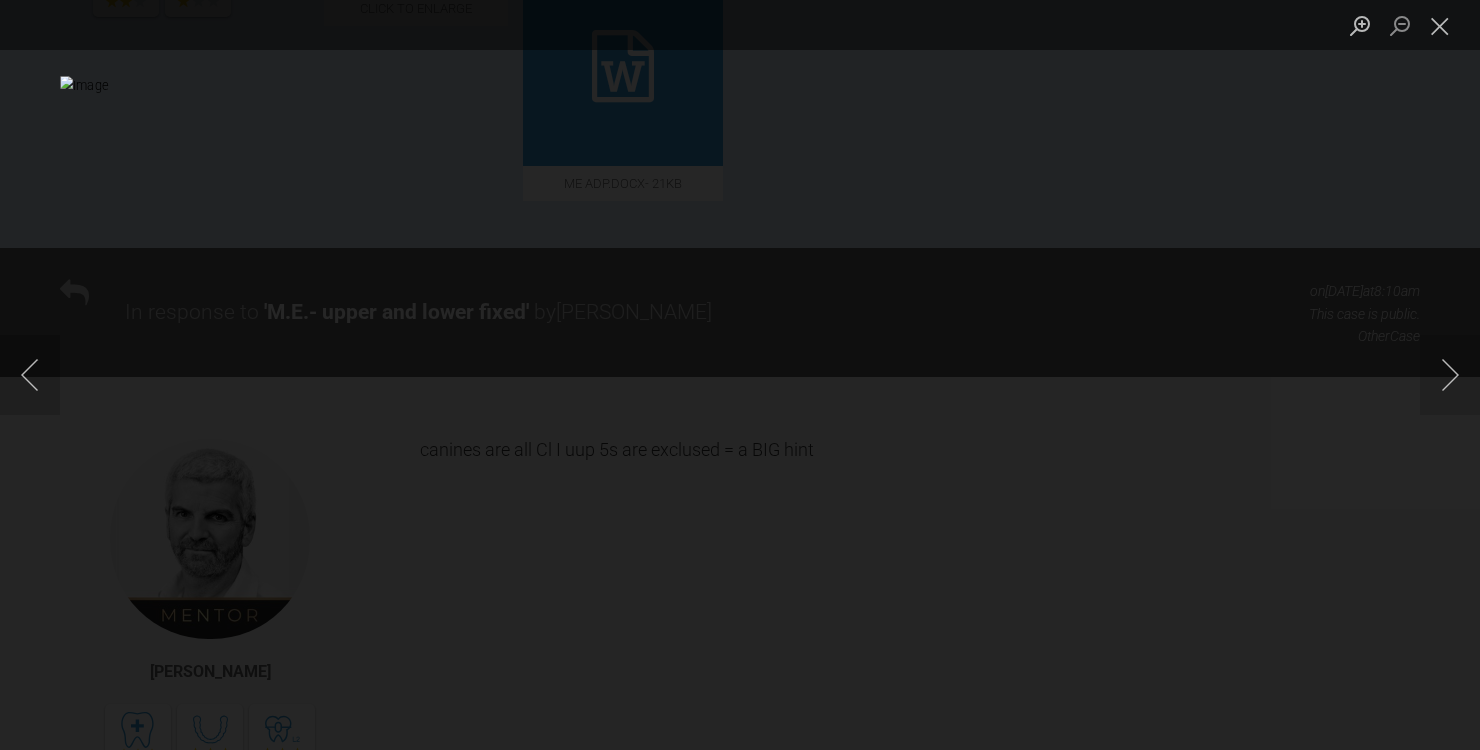 scroll, scrollTop: 800, scrollLeft: 0, axis: vertical 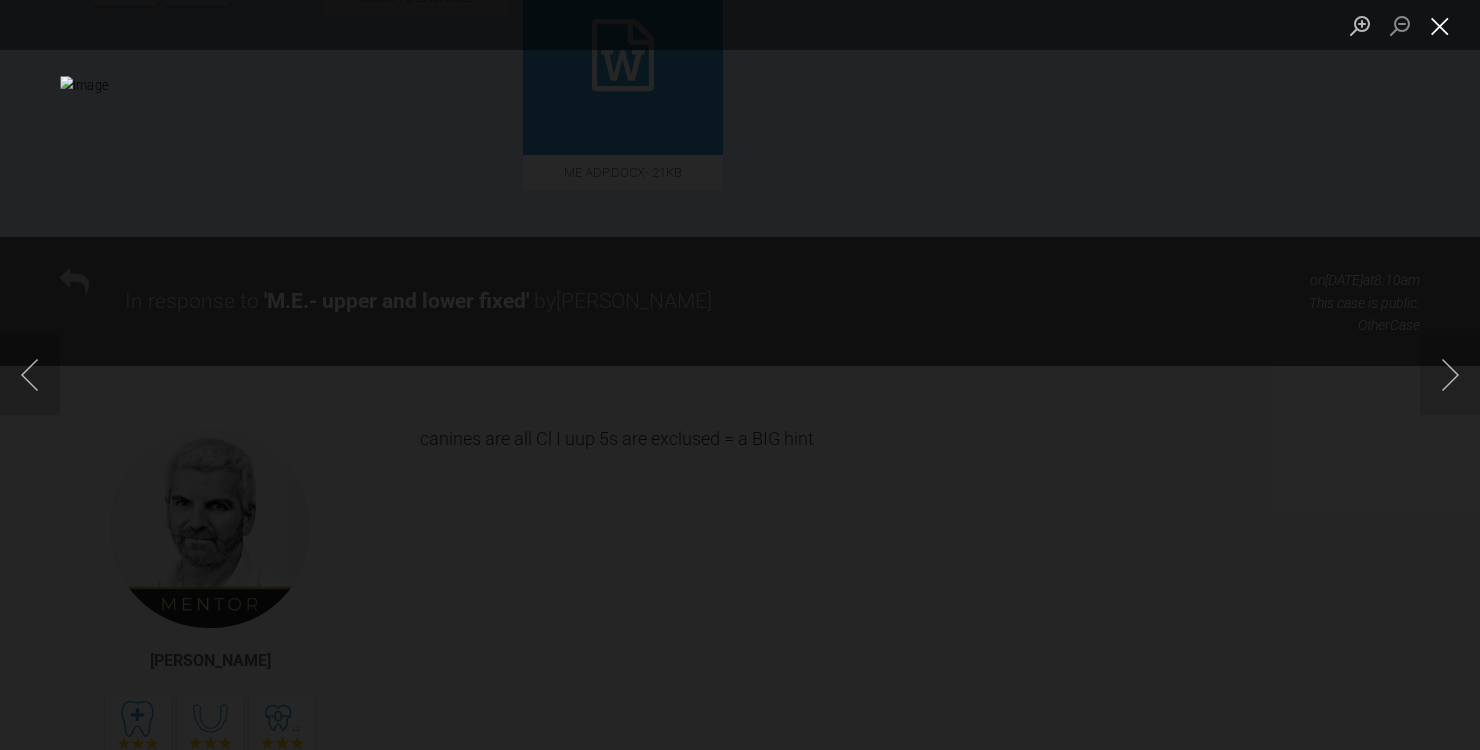 click at bounding box center (1440, 25) 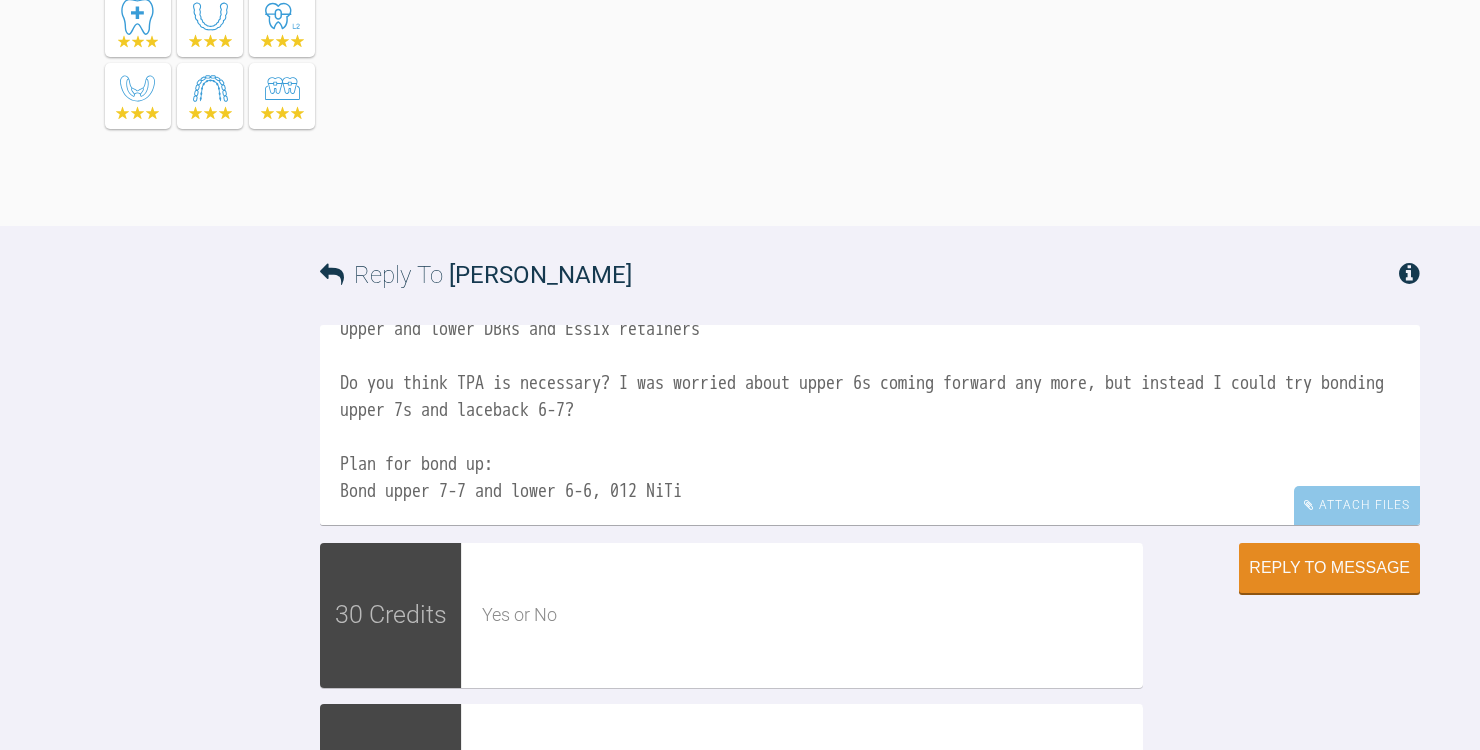 scroll, scrollTop: 2822, scrollLeft: 0, axis: vertical 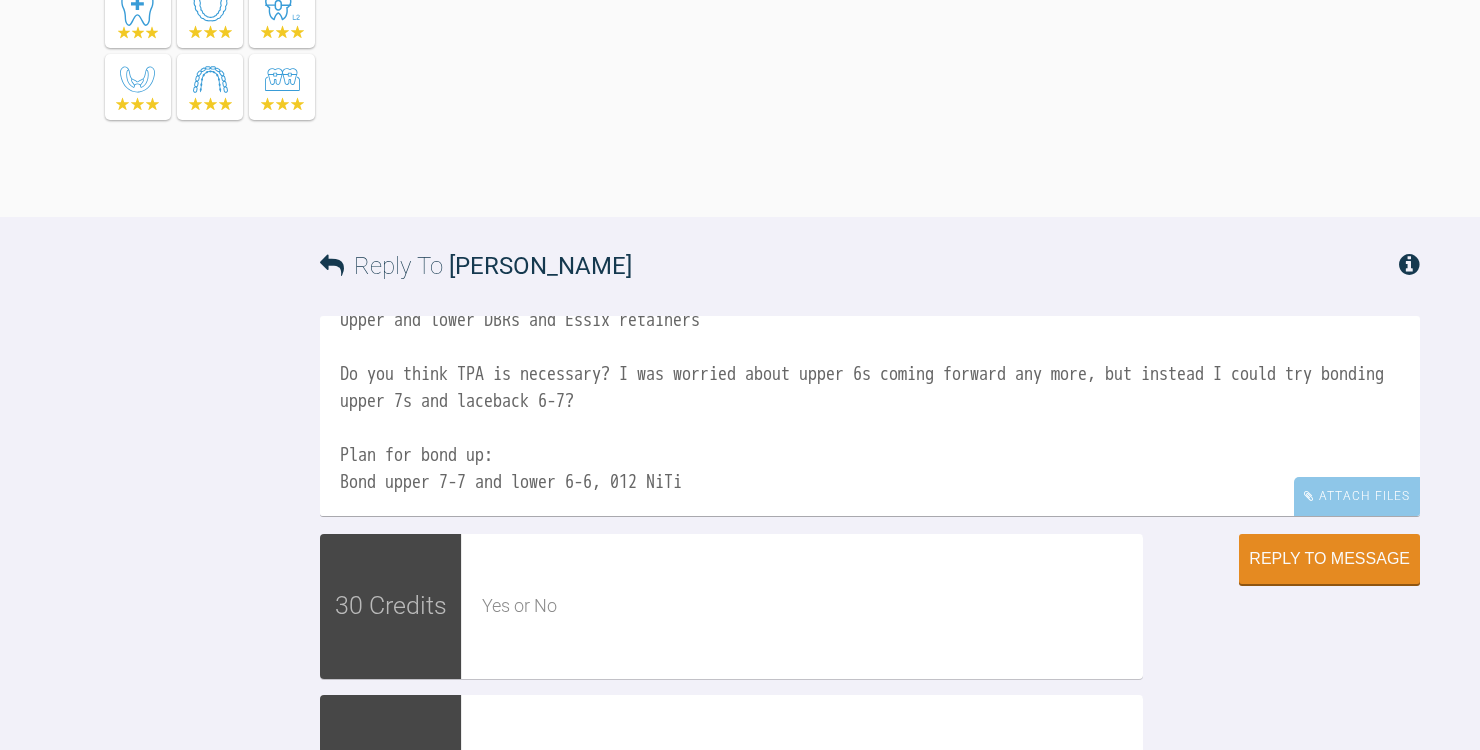 click on "Yes I am treating.
Plan is:
Extraction upper and lower 5s
Upper and lower fixed braces
Upper and lower DBRs and Essix retainers
Do you think TPA is necessary? I was worried about upper 6s coming forward any more, but instead I could try bonding upper 7s and laceback 6-7?
Plan for bond up:
Bond upper 7-7 and lower 6-6, 012 NiTi" at bounding box center [870, 416] 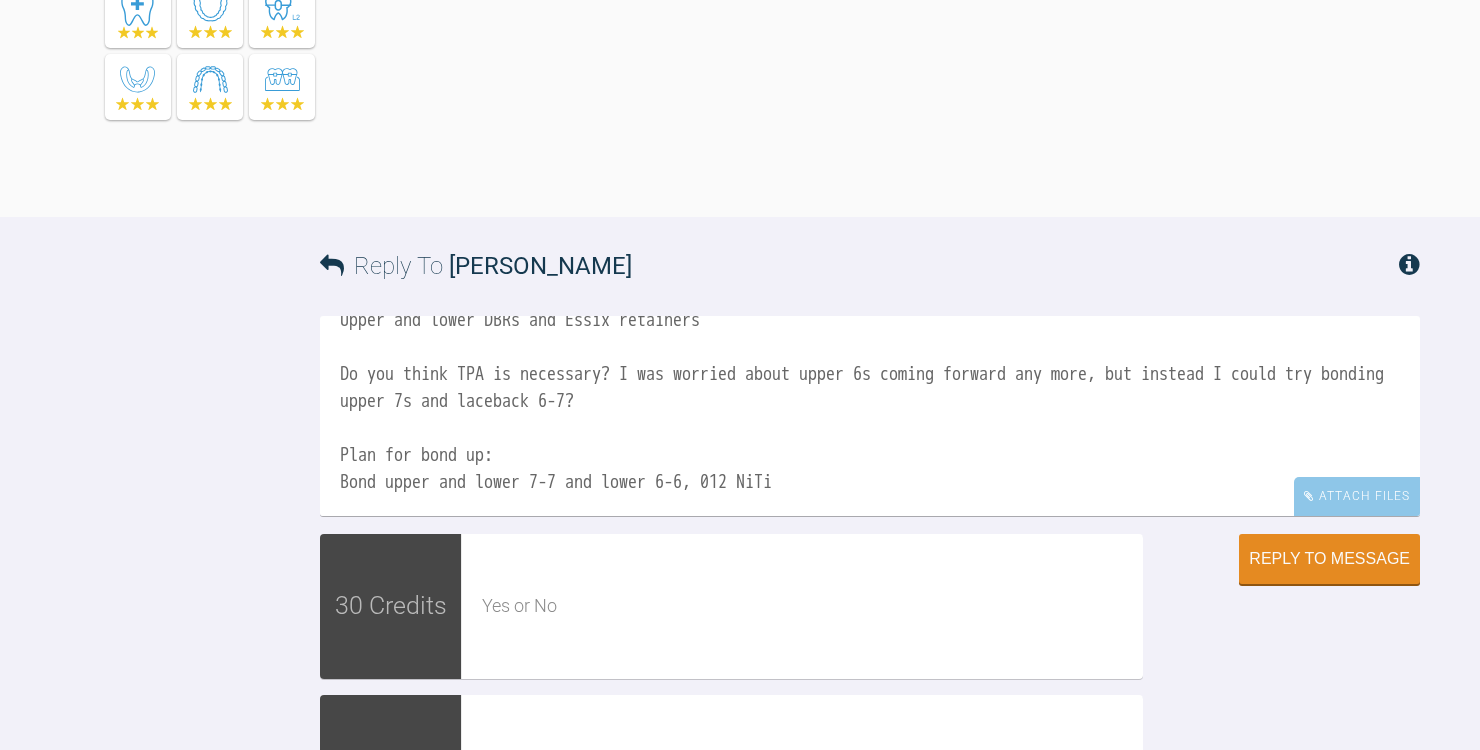 drag, startPoint x: 752, startPoint y: 668, endPoint x: 612, endPoint y: 682, distance: 140.69826 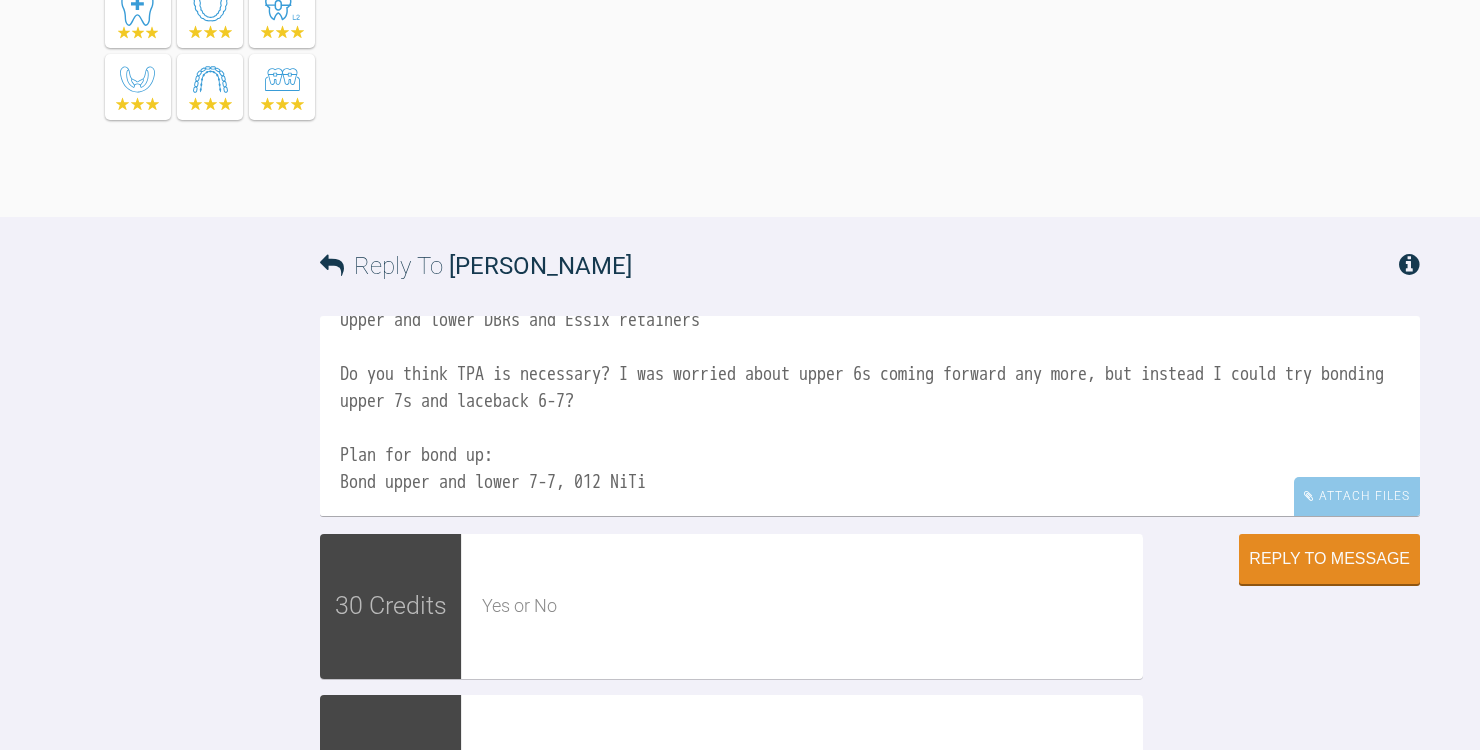 scroll, scrollTop: 218, scrollLeft: 0, axis: vertical 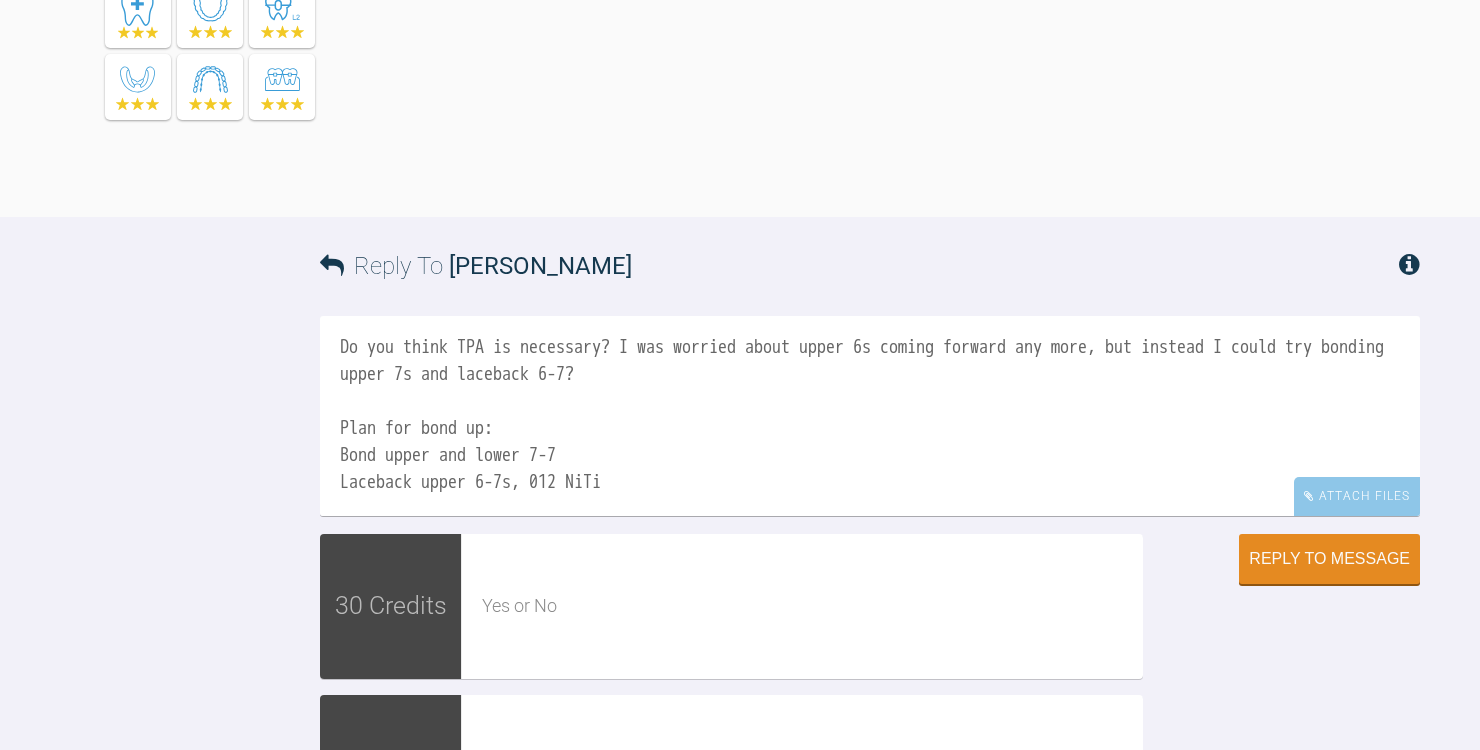 click on "Yes I am treating.
Plan is:
Extraction upper and lower 5s
Upper and lower fixed braces
Upper and lower DBRs and Essix retainers
Do you think TPA is necessary? I was worried about upper 6s coming forward any more, but instead I could try bonding upper 7s and laceback 6-7?
Plan for bond up:
Bond upper and lower 7-7
Laceback upper 6-7s, 012 NiTi" at bounding box center [870, 416] 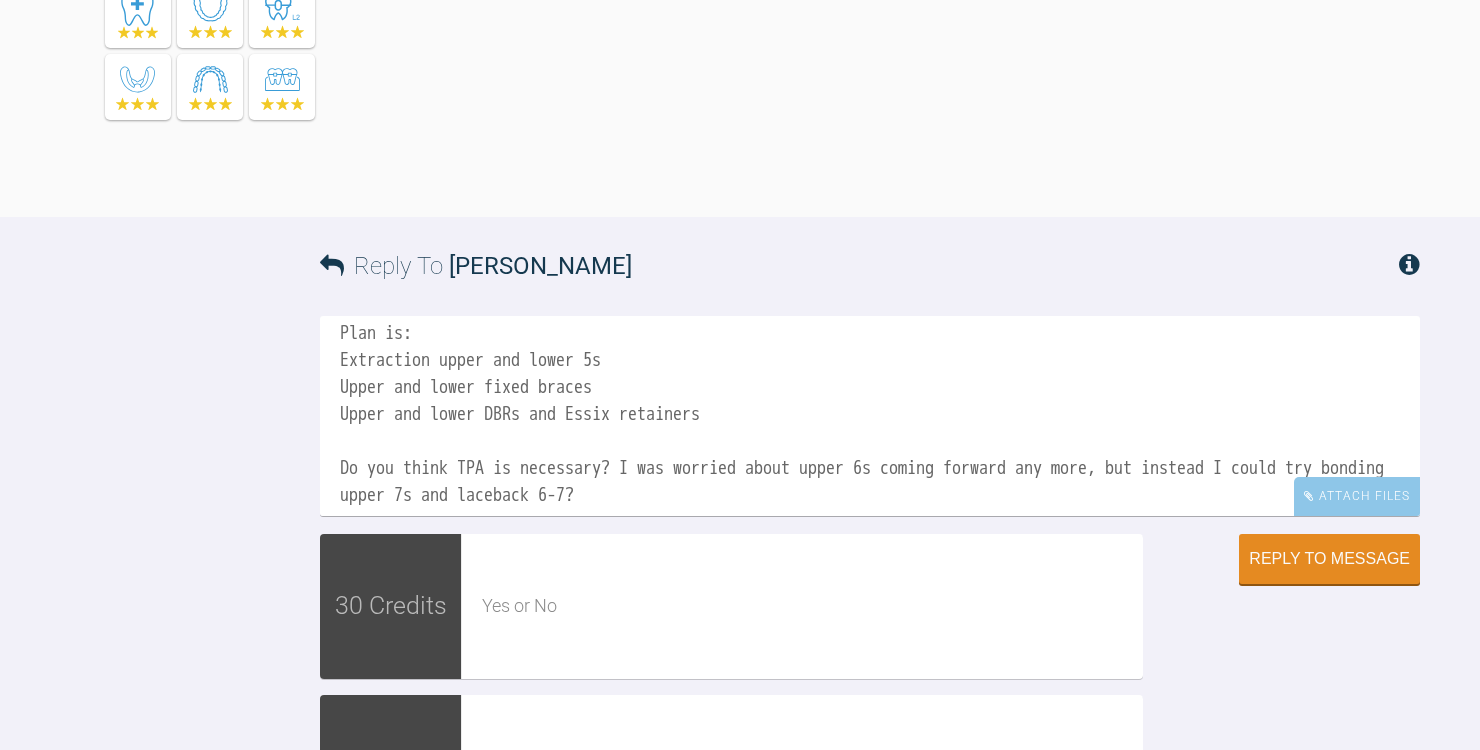 scroll, scrollTop: 0, scrollLeft: 0, axis: both 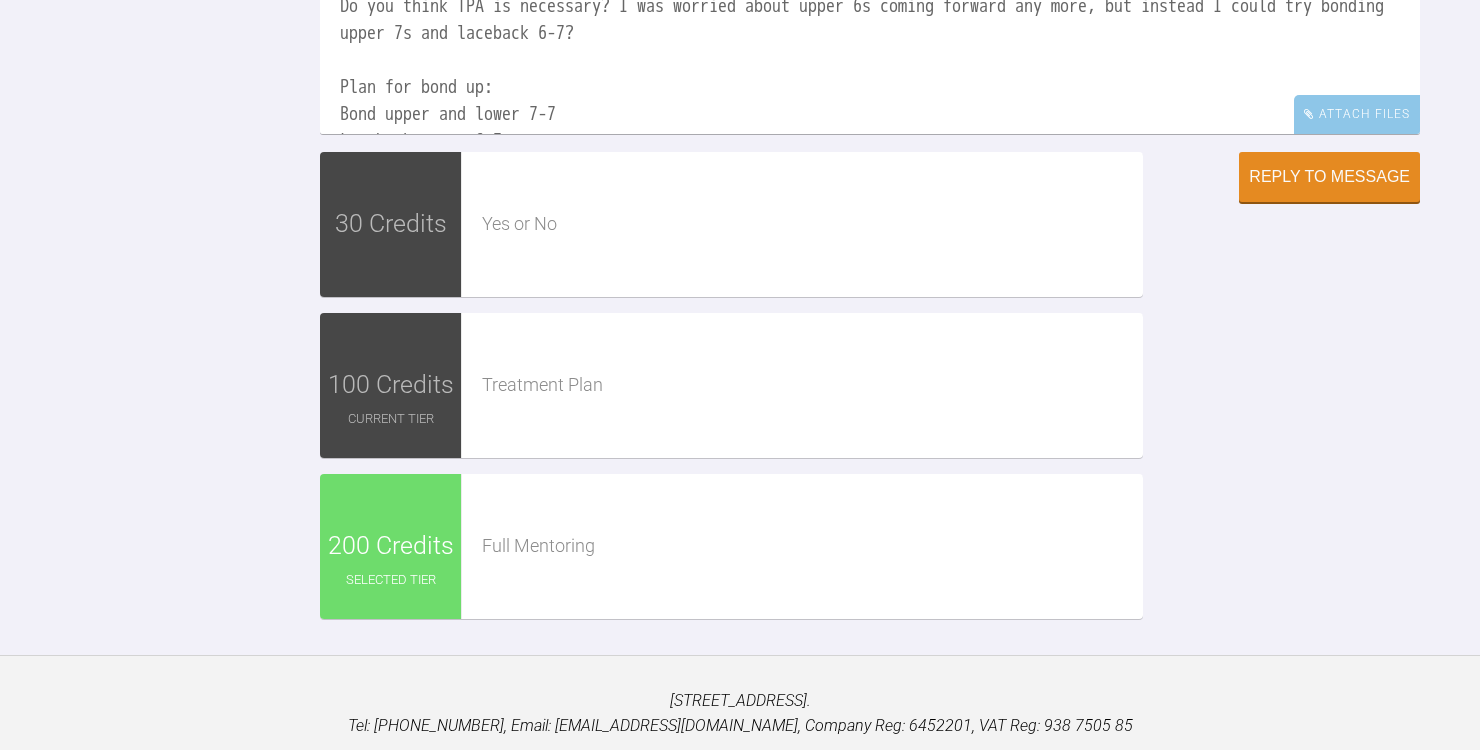 click on "Yes I am treating.
Plan is:
Extraction upper and lower 5s
Upper and lower fixed braces
Upper and lower DBRs and Essix retainers
Do you think TPA is necessary? I was worried about upper 6s coming forward any more, but instead I could try bonding upper 7s and laceback 6-7?
Plan for bond up:
Bond upper and lower 7-7
Laceback upper 6-7s
012 NiTi" at bounding box center (870, 34) 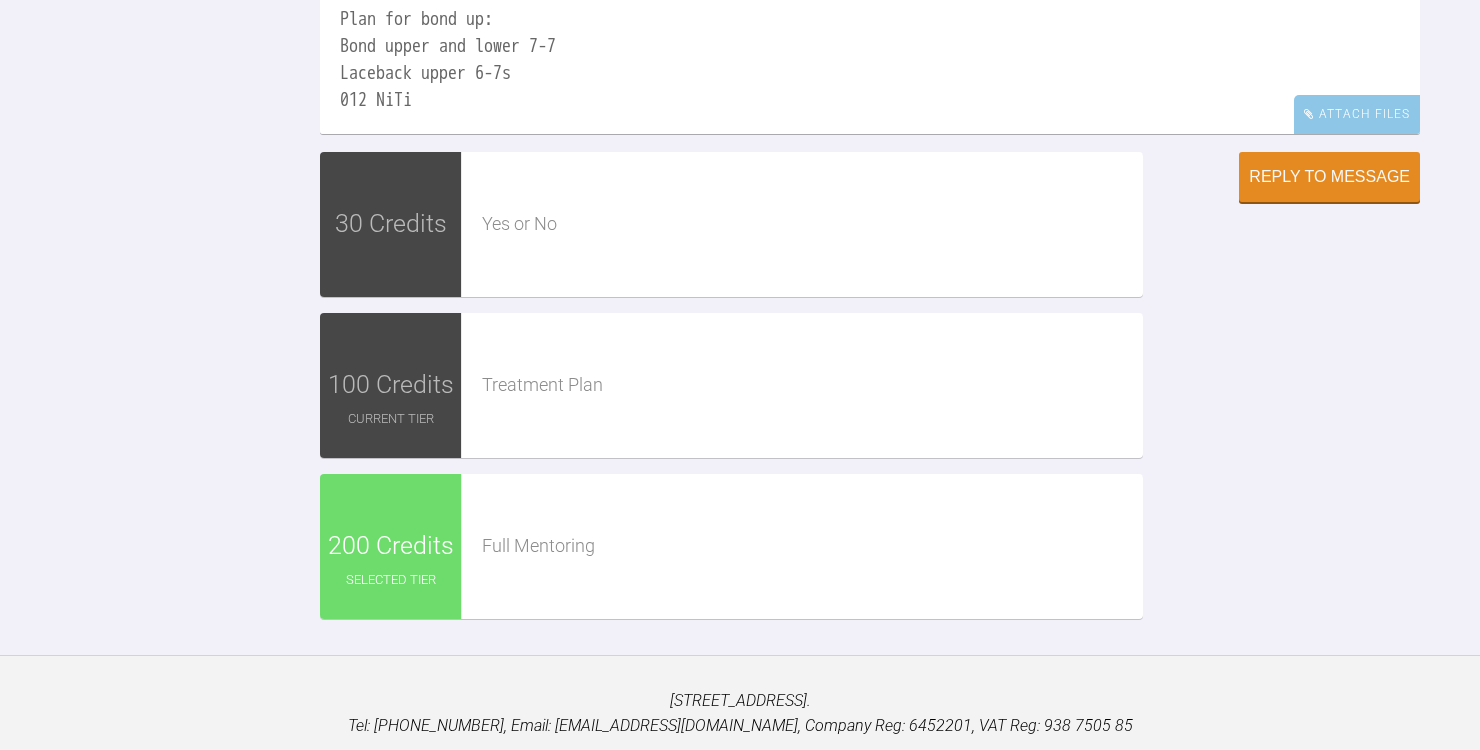 scroll, scrollTop: 272, scrollLeft: 0, axis: vertical 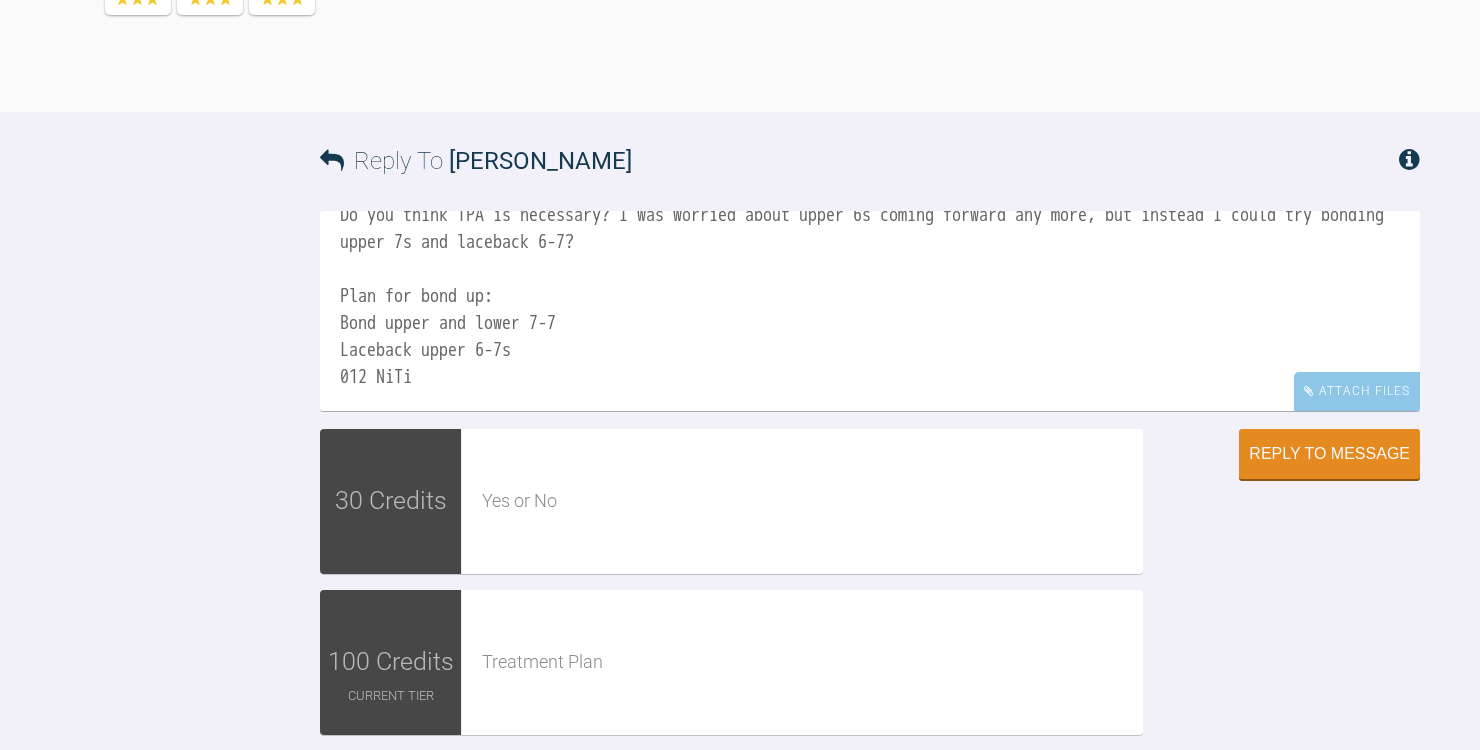 click on "Yes I am treating.
Plan is:
Extraction upper and lower 5s
Upper and lower fixed braces
Upper and lower DBRs and Essix retainers
Do you think TPA is necessary? I was worried about upper 6s coming forward any more, but instead I could try bonding upper 7s and laceback 6-7?
Plan for bond up:
Bond upper and lower 7-7
Laceback upper 6-7s
012 NiTi" at bounding box center (870, 311) 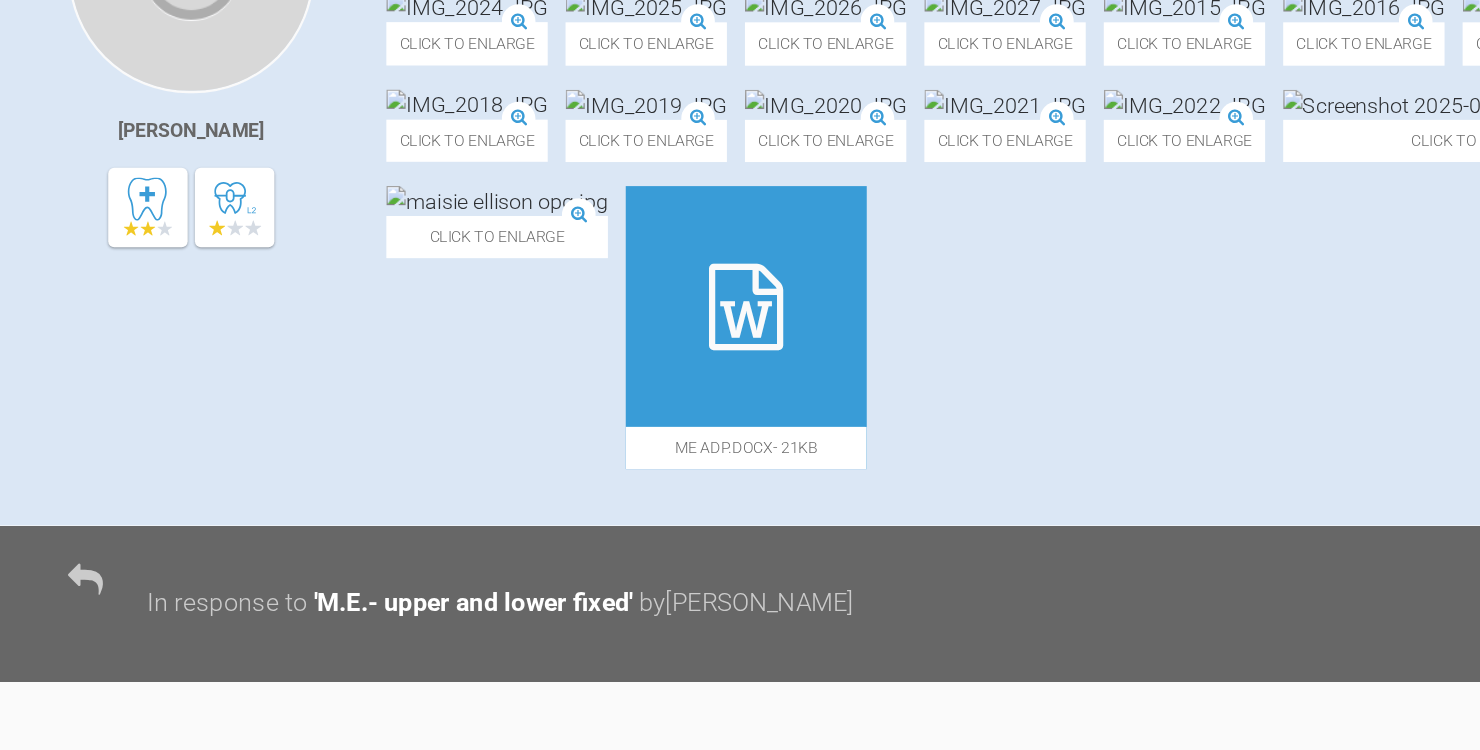 scroll, scrollTop: 472, scrollLeft: 0, axis: vertical 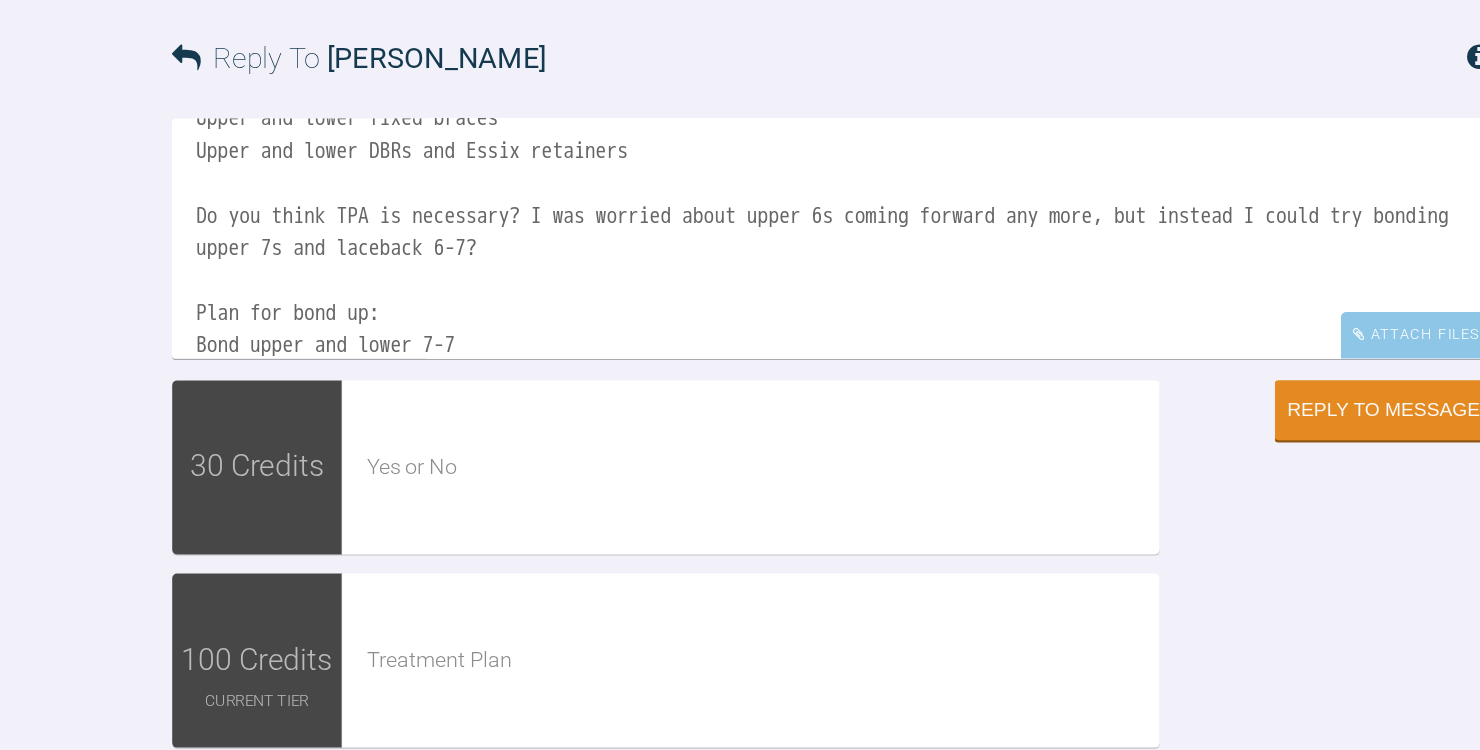 click on "Yes I am treating.
Plan is:
Extraction upper and lower 5s
Upper and lower fixed braces
Upper and lower DBRs and Essix retainers
Do you think TPA is necessary? I was worried about upper 6s coming forward any more, but instead I could try bonding upper 7s and laceback 6-7?
Plan for bond up:
Bond upper and lower 7-7
Laceback upper 6-7s
012 NiTi upper and lower" at bounding box center (870, 247) 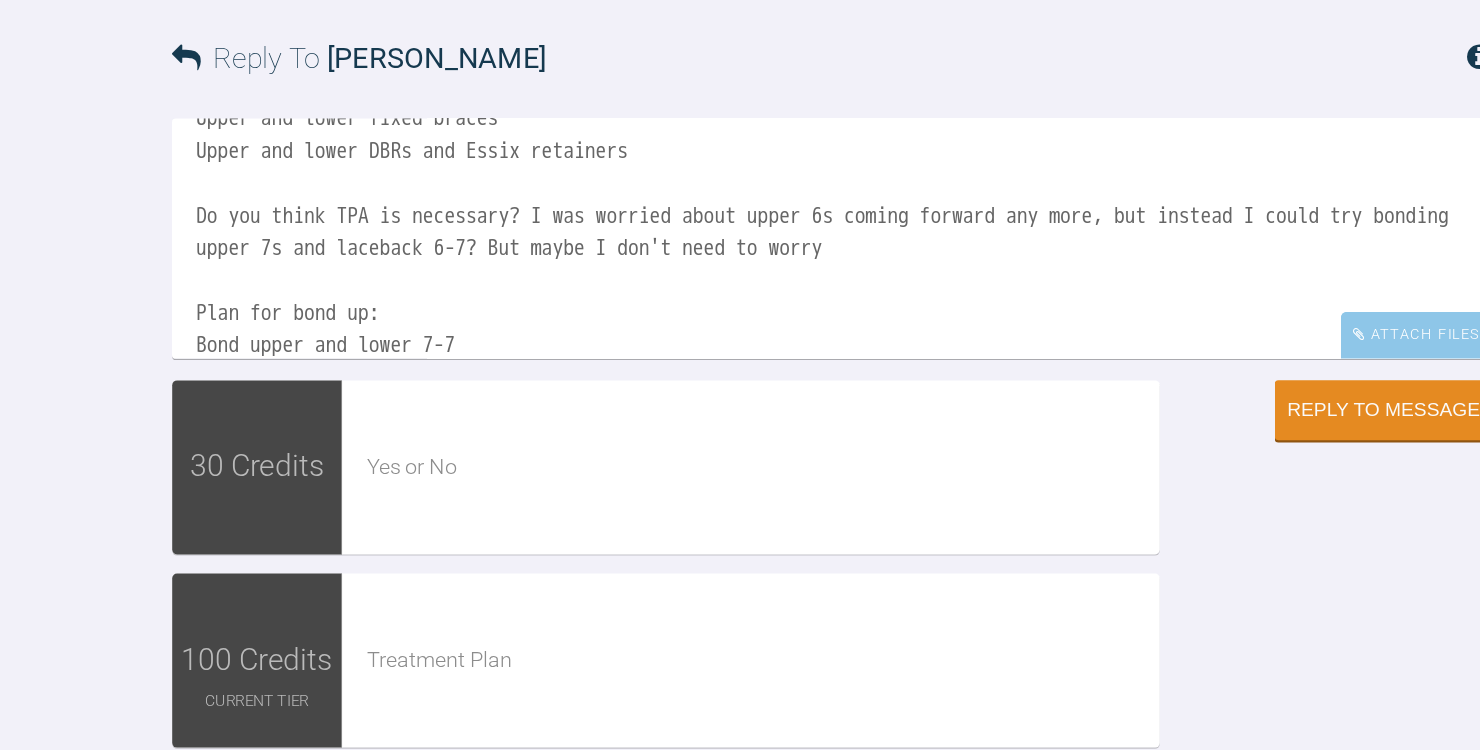 drag, startPoint x: 1209, startPoint y: 474, endPoint x: 853, endPoint y: 476, distance: 356.0056 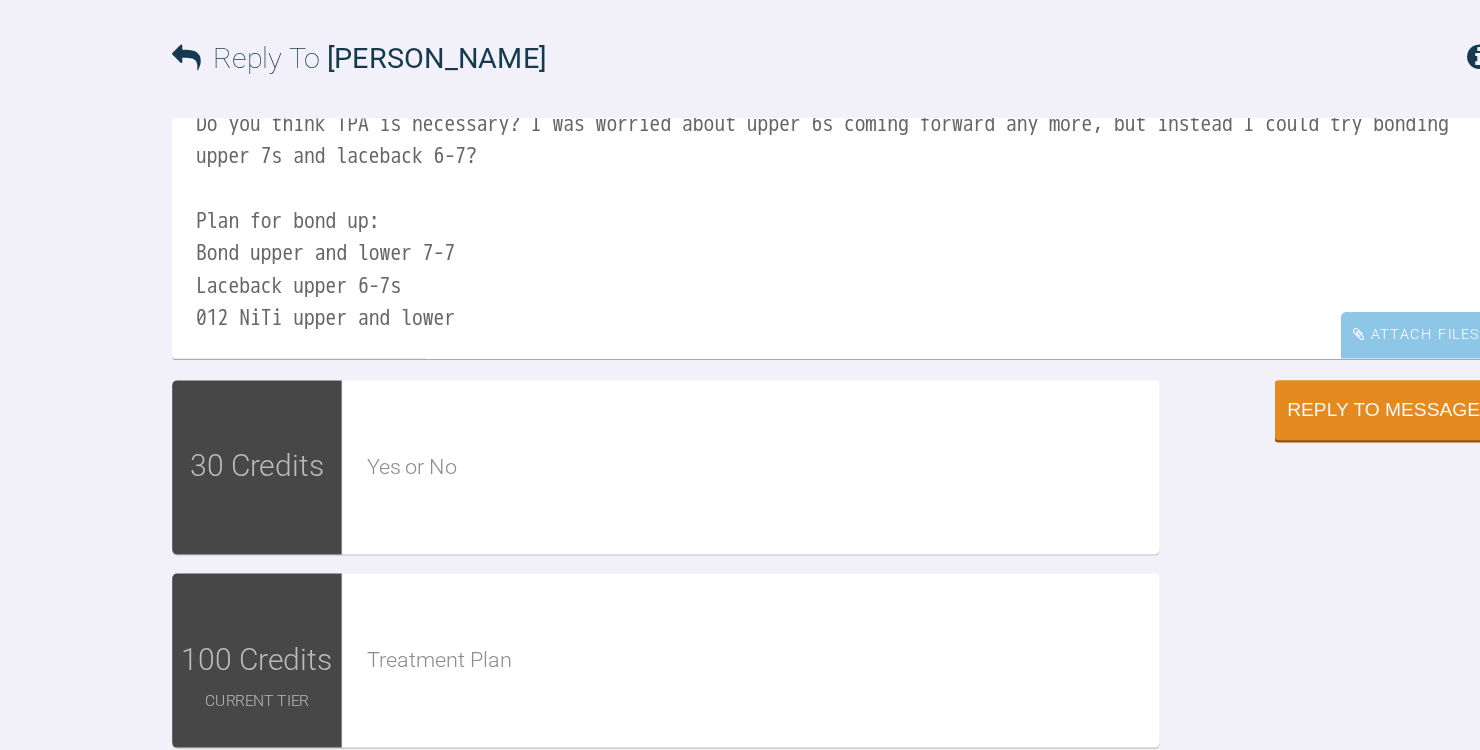 scroll, scrollTop: 272, scrollLeft: 0, axis: vertical 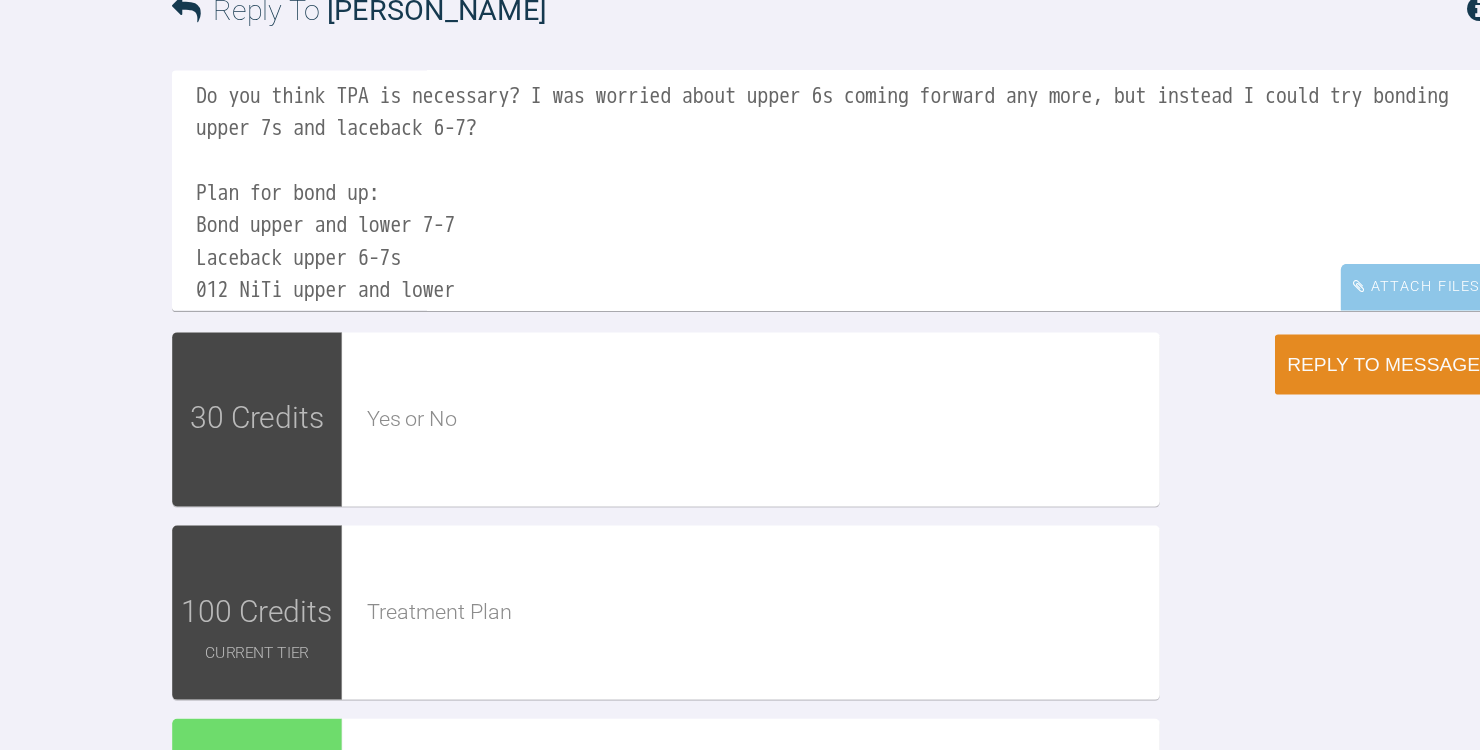 type on "Yes I am treating.
Plan is:
Extraction upper and lower 5s
Upper and lower fixed braces
Upper and lower DBRs and Essix retainers
Do you think TPA is necessary? I was worried about upper 6s coming forward any more, but instead I could try bonding upper 7s and laceback 6-7?
Plan for bond up:
Bond upper and lower 7-7
Laceback upper 6-7s
012 NiTi upper and lower" 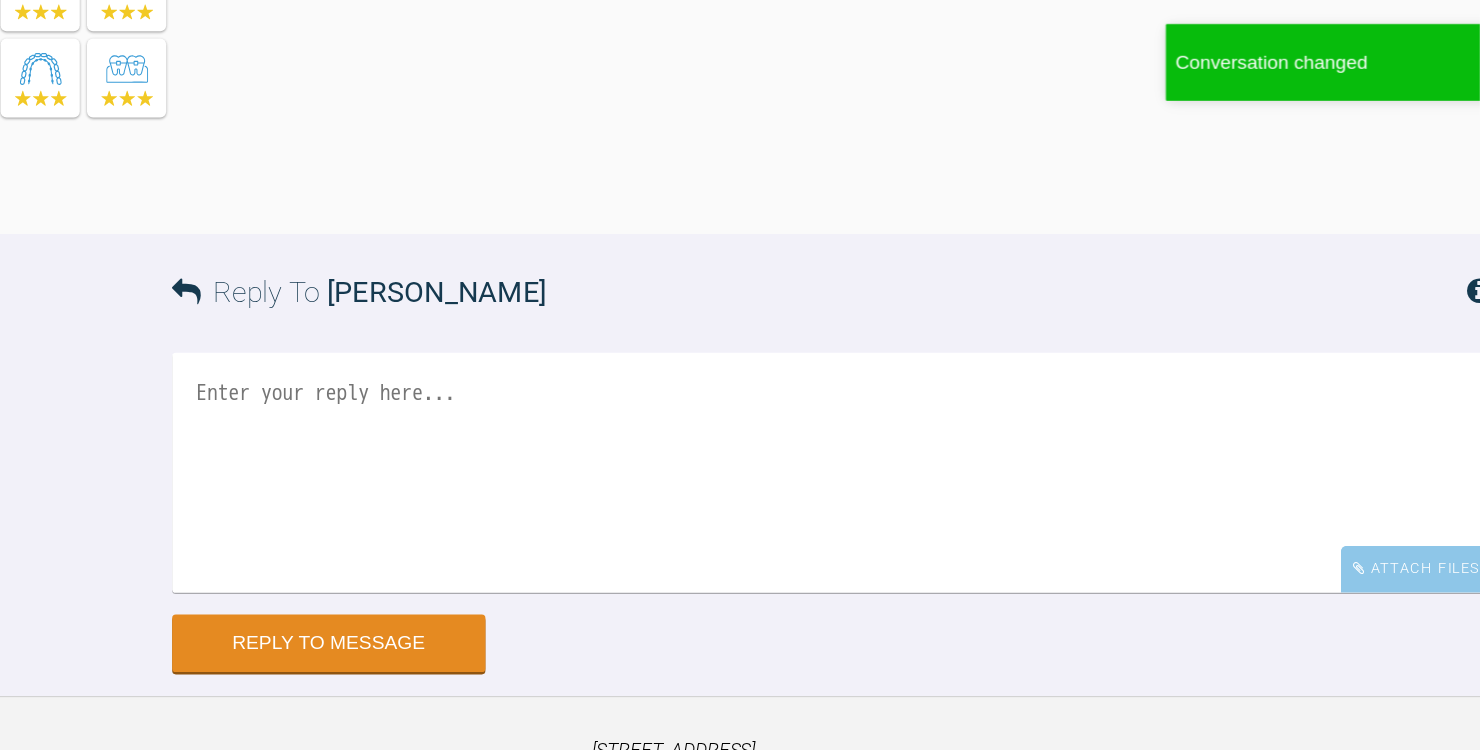 scroll, scrollTop: 3060, scrollLeft: 0, axis: vertical 